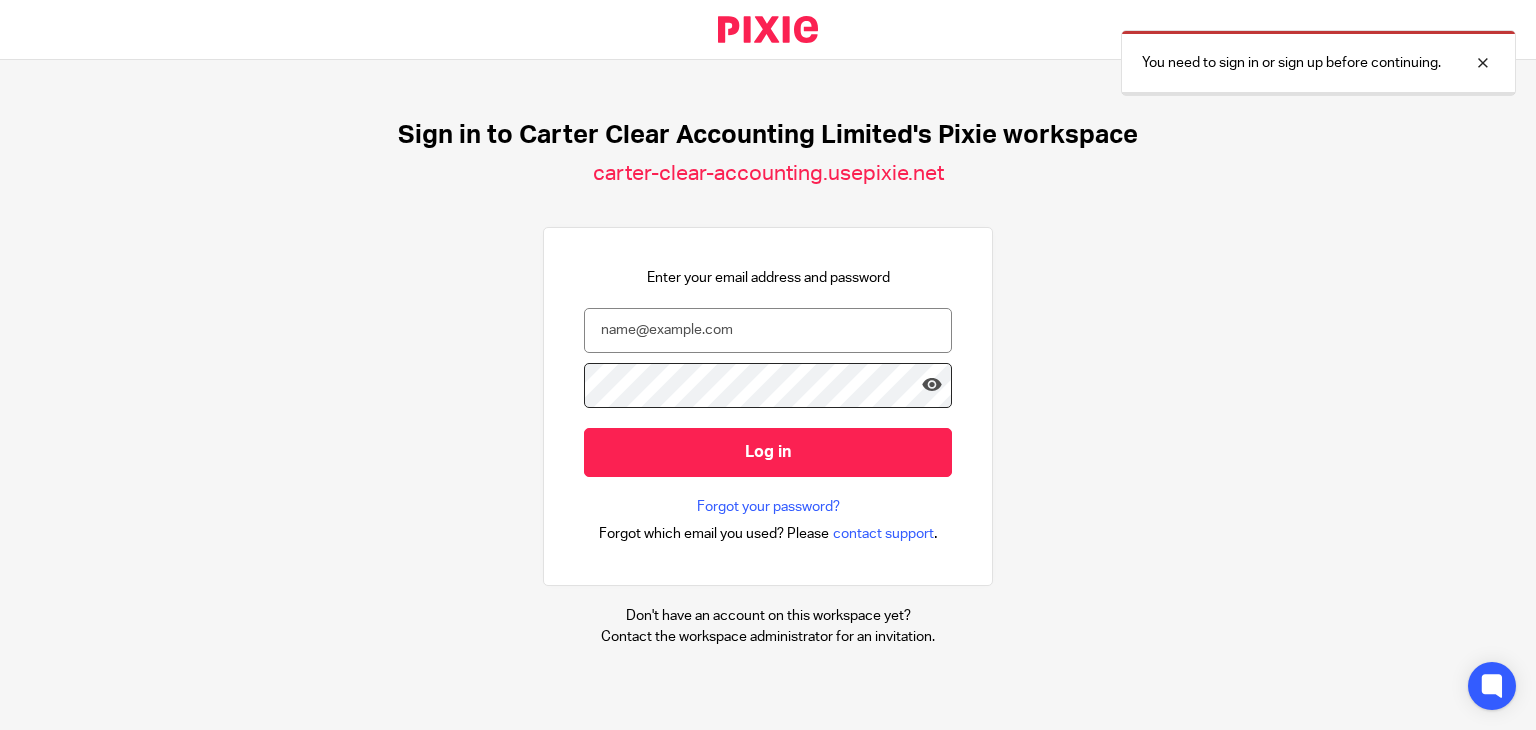 scroll, scrollTop: 0, scrollLeft: 0, axis: both 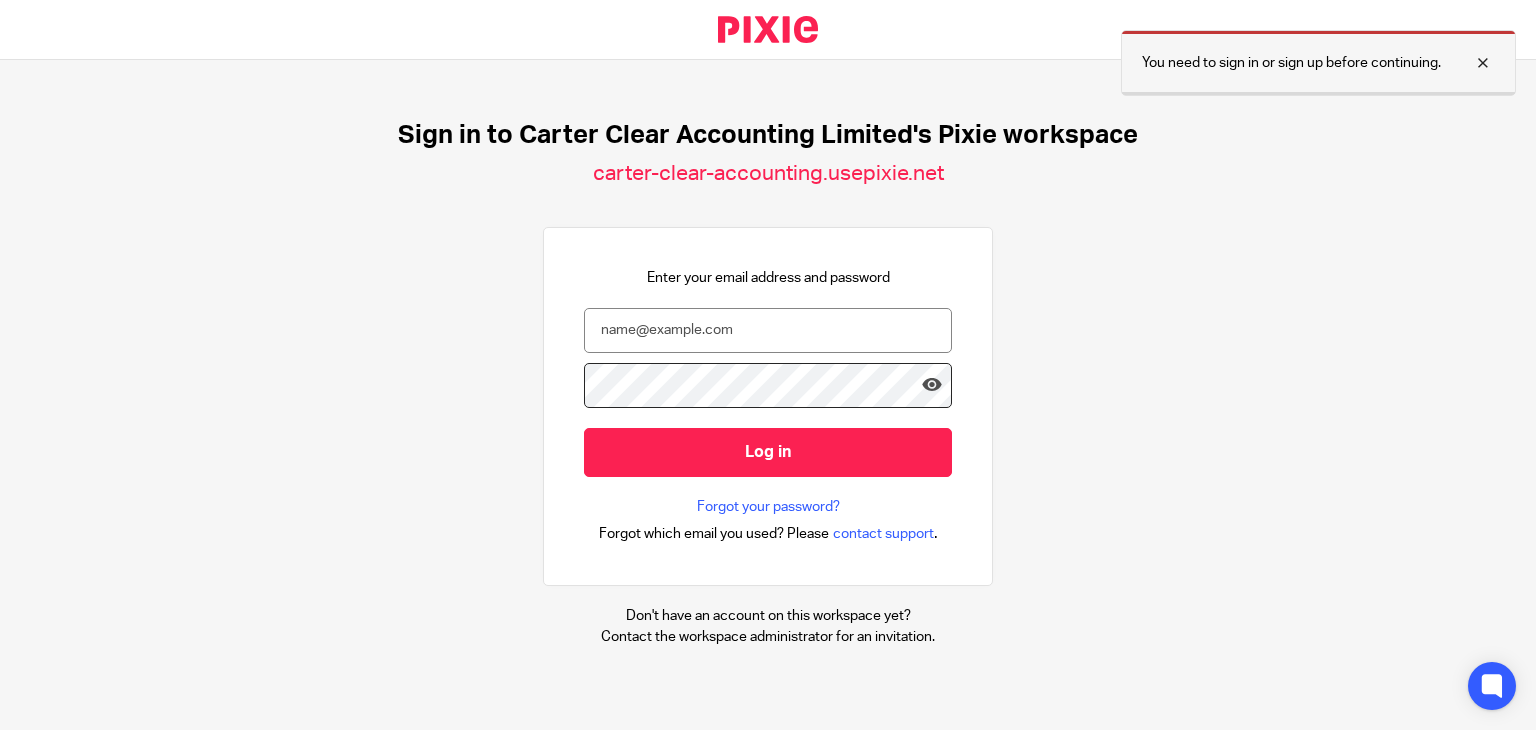 click at bounding box center (1468, 63) 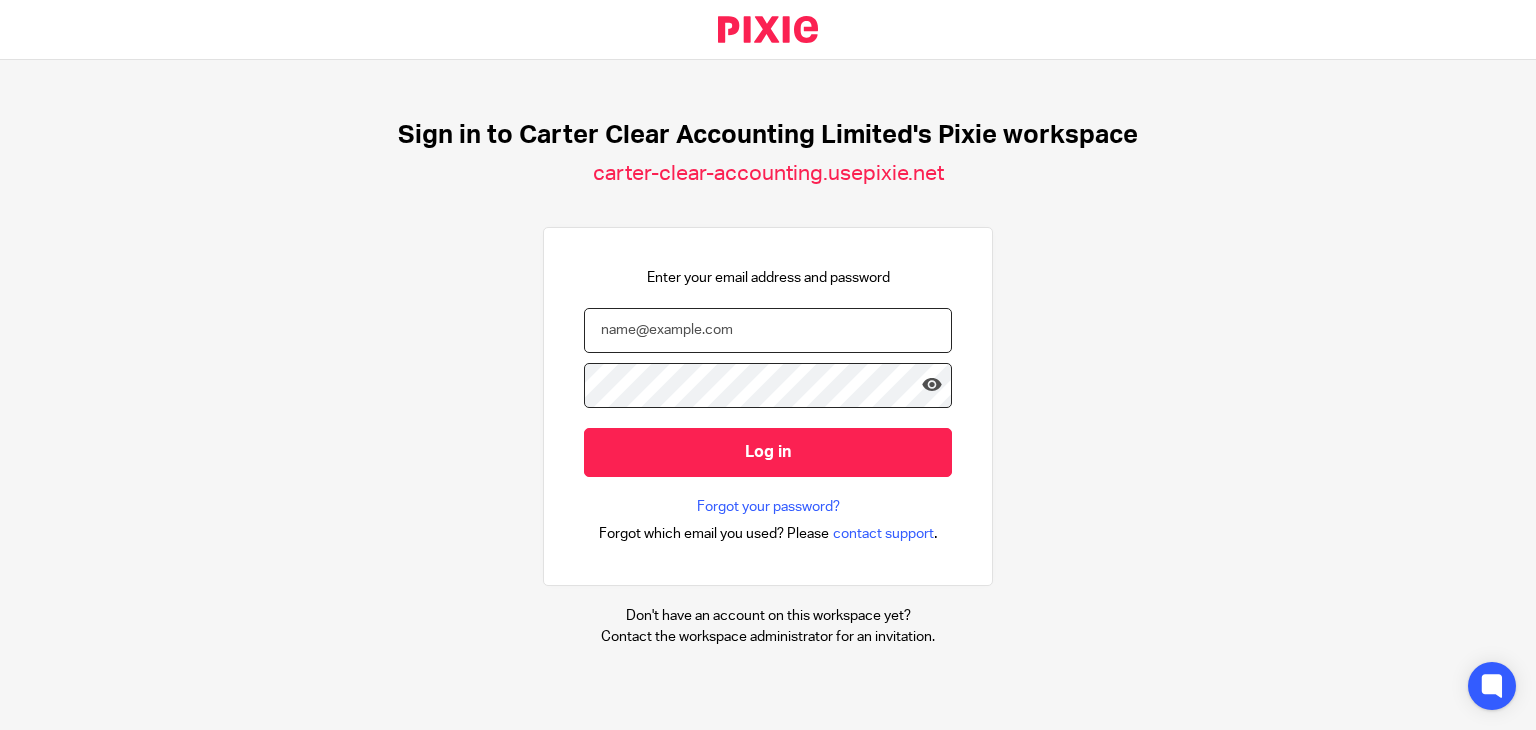 click at bounding box center (768, 330) 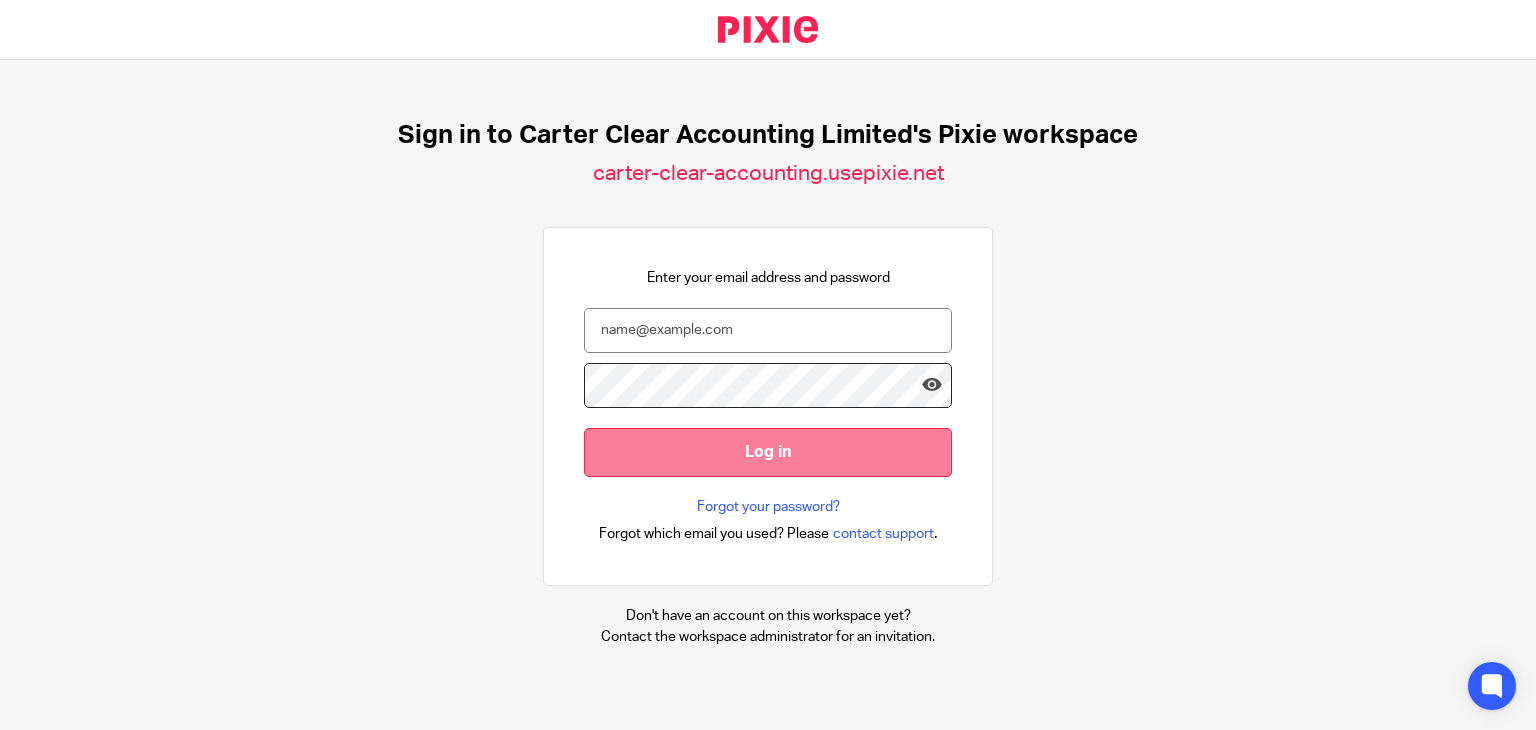 click on "Log in" at bounding box center [768, 452] 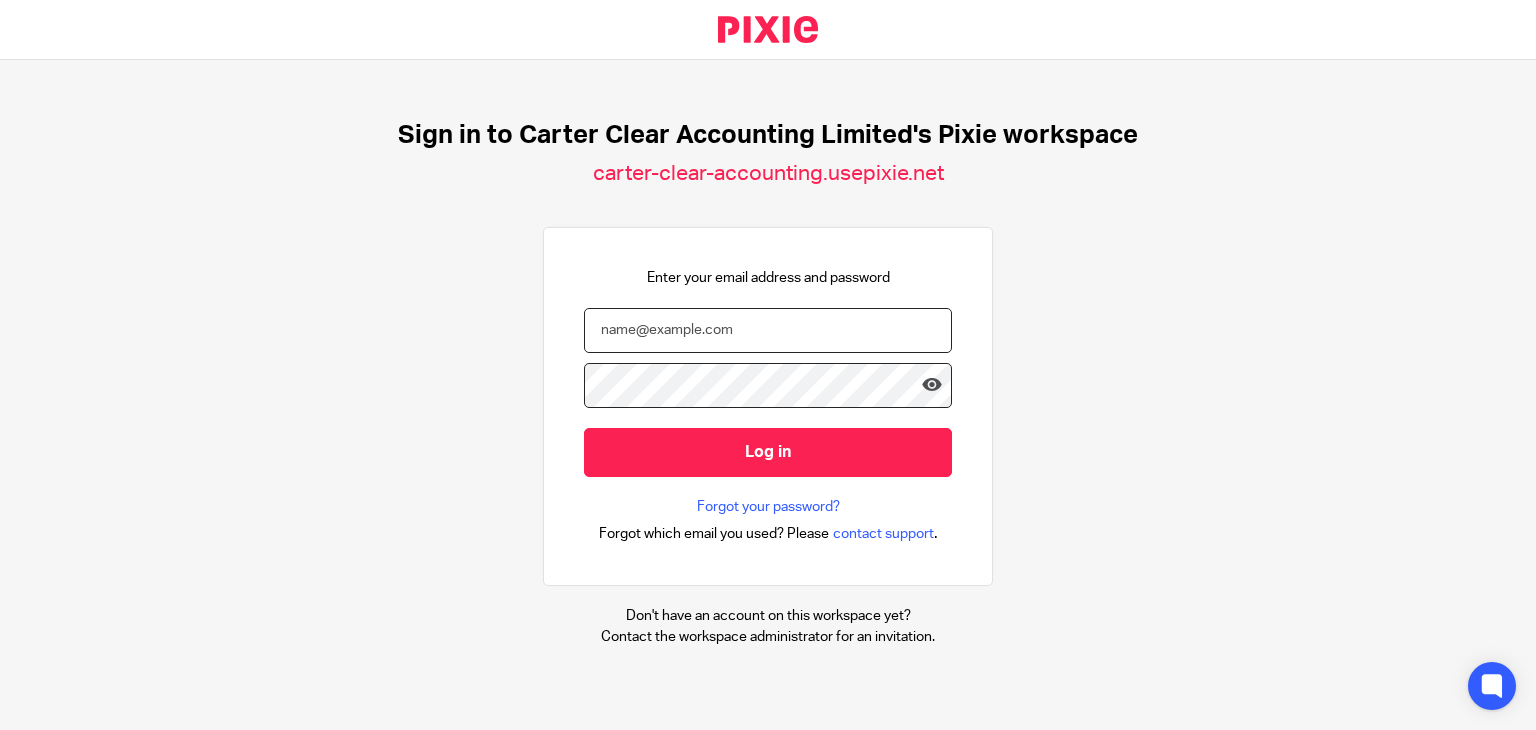 click at bounding box center (768, 330) 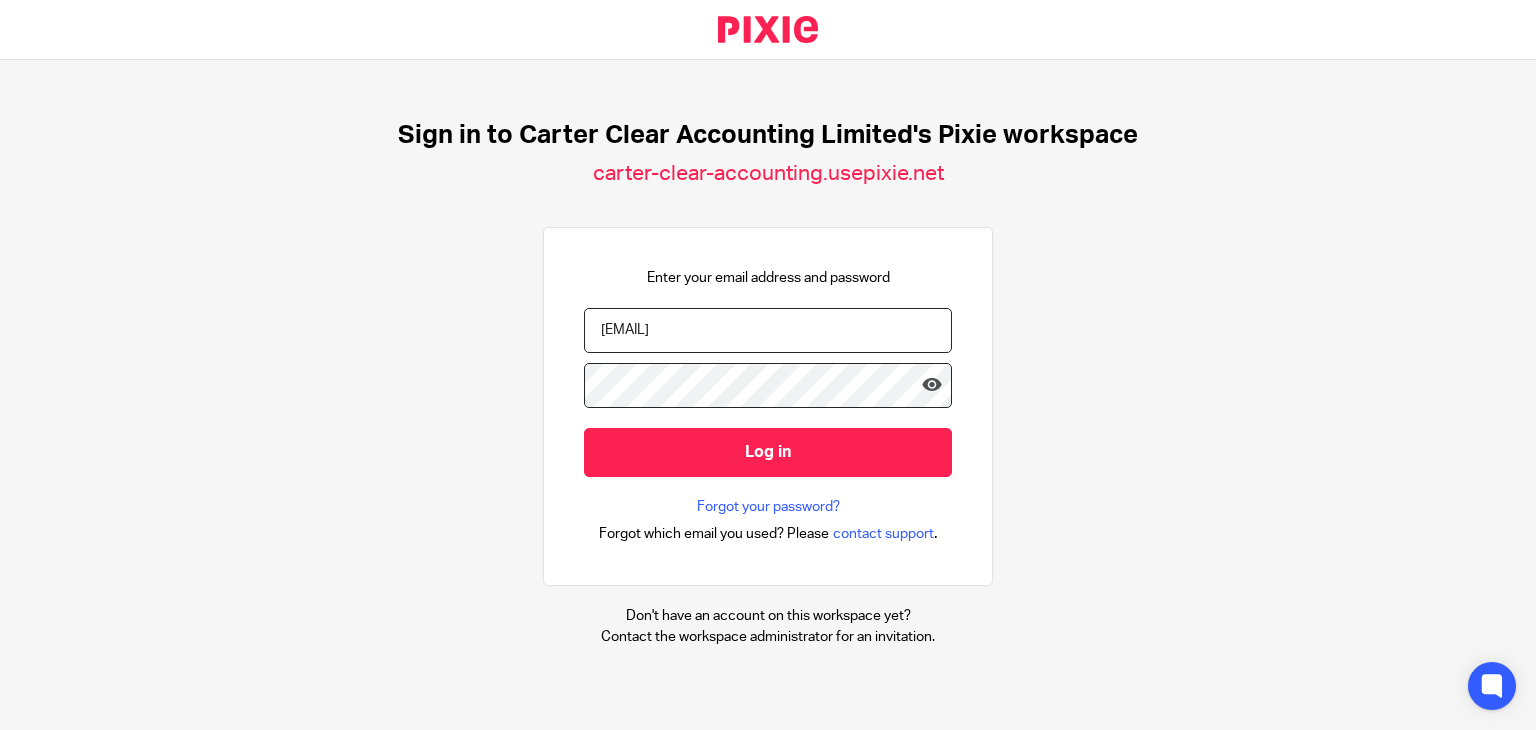 type on "charlene@carterclear.co.uk" 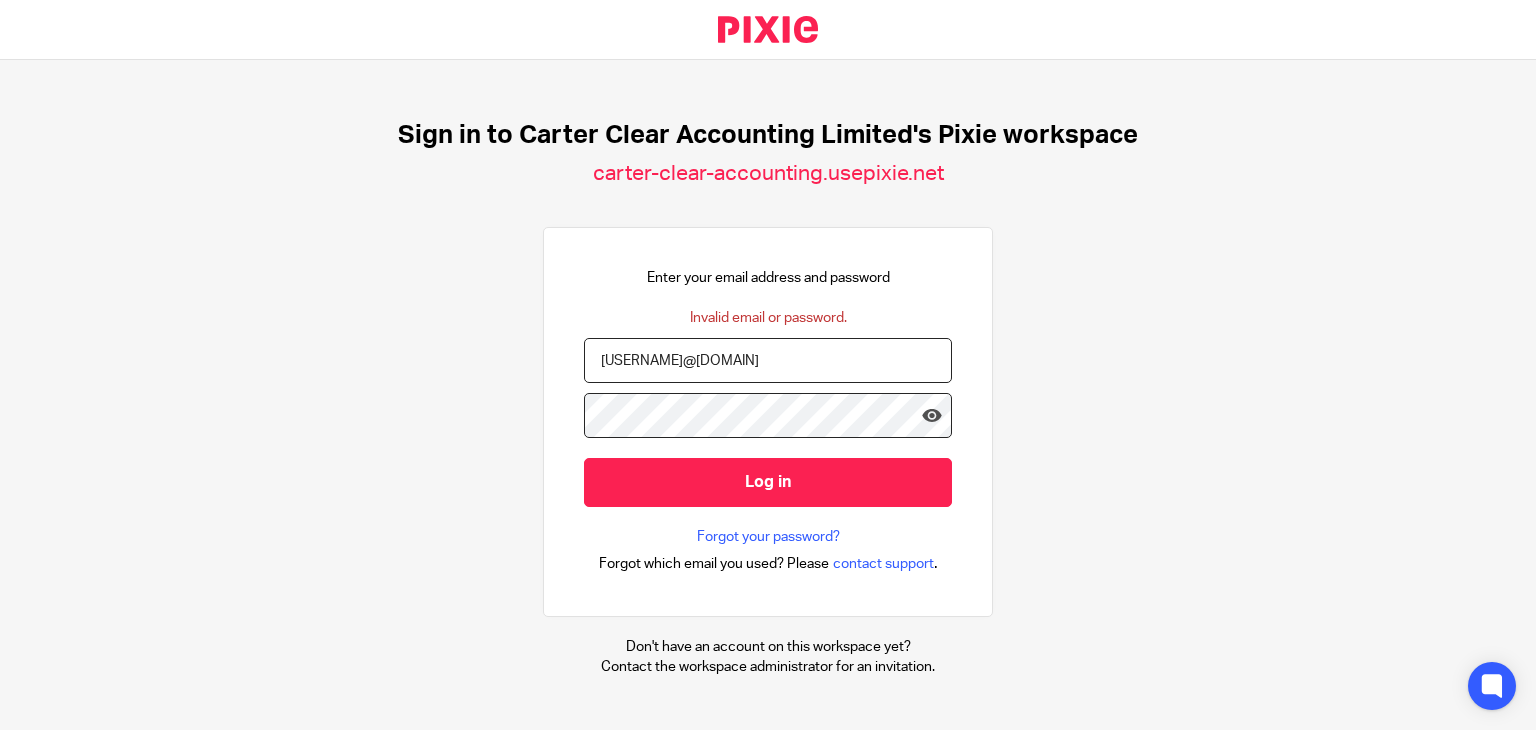 scroll, scrollTop: 0, scrollLeft: 0, axis: both 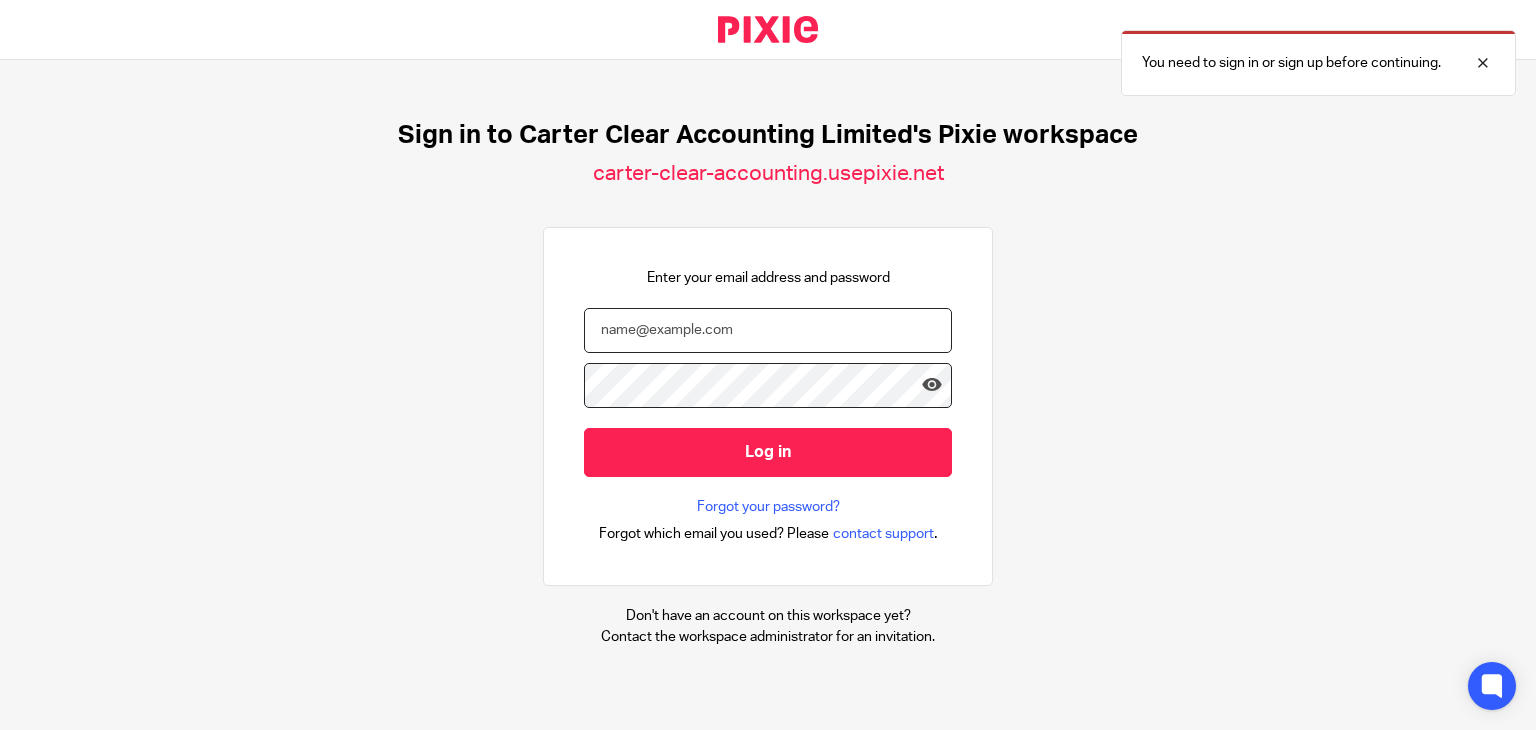 click at bounding box center (768, 330) 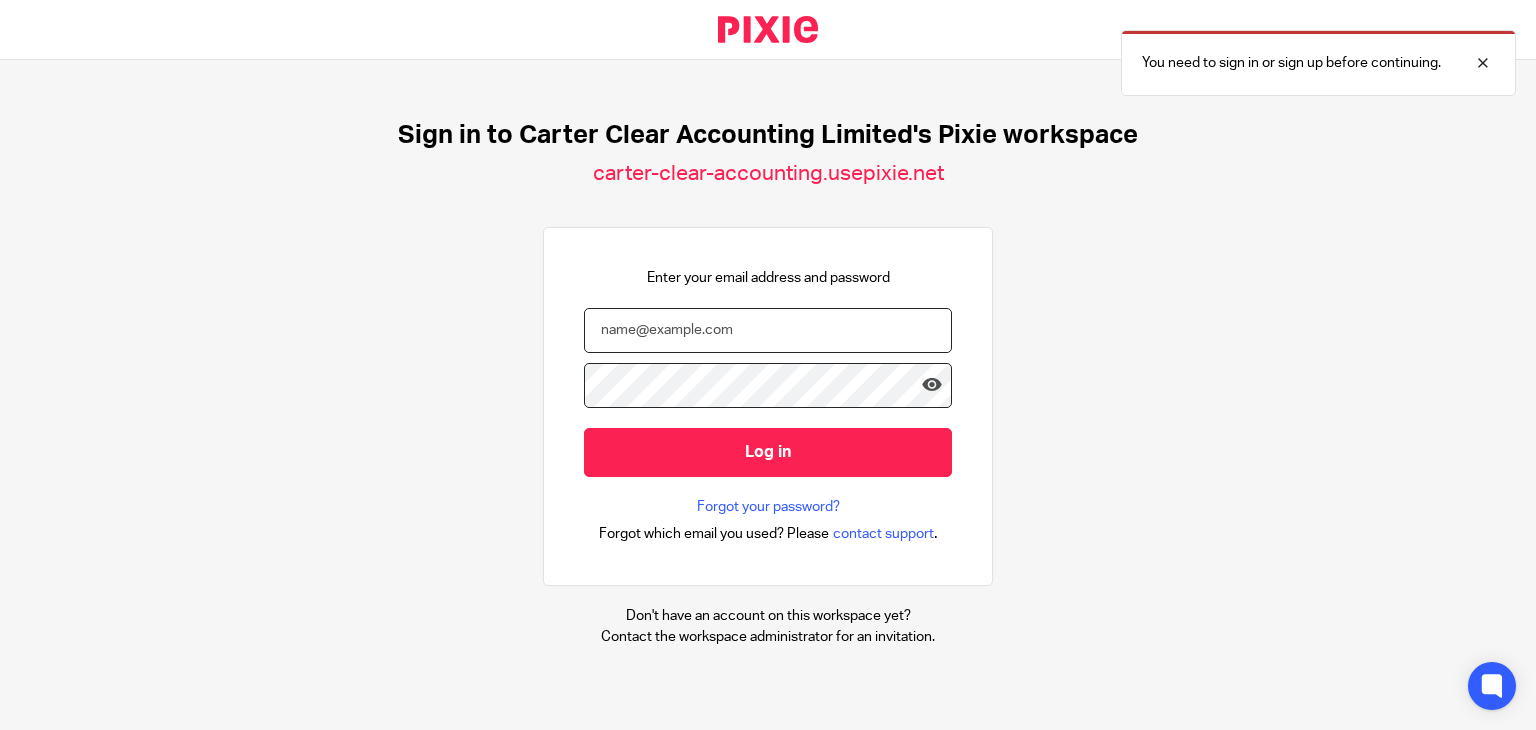 click at bounding box center [768, 330] 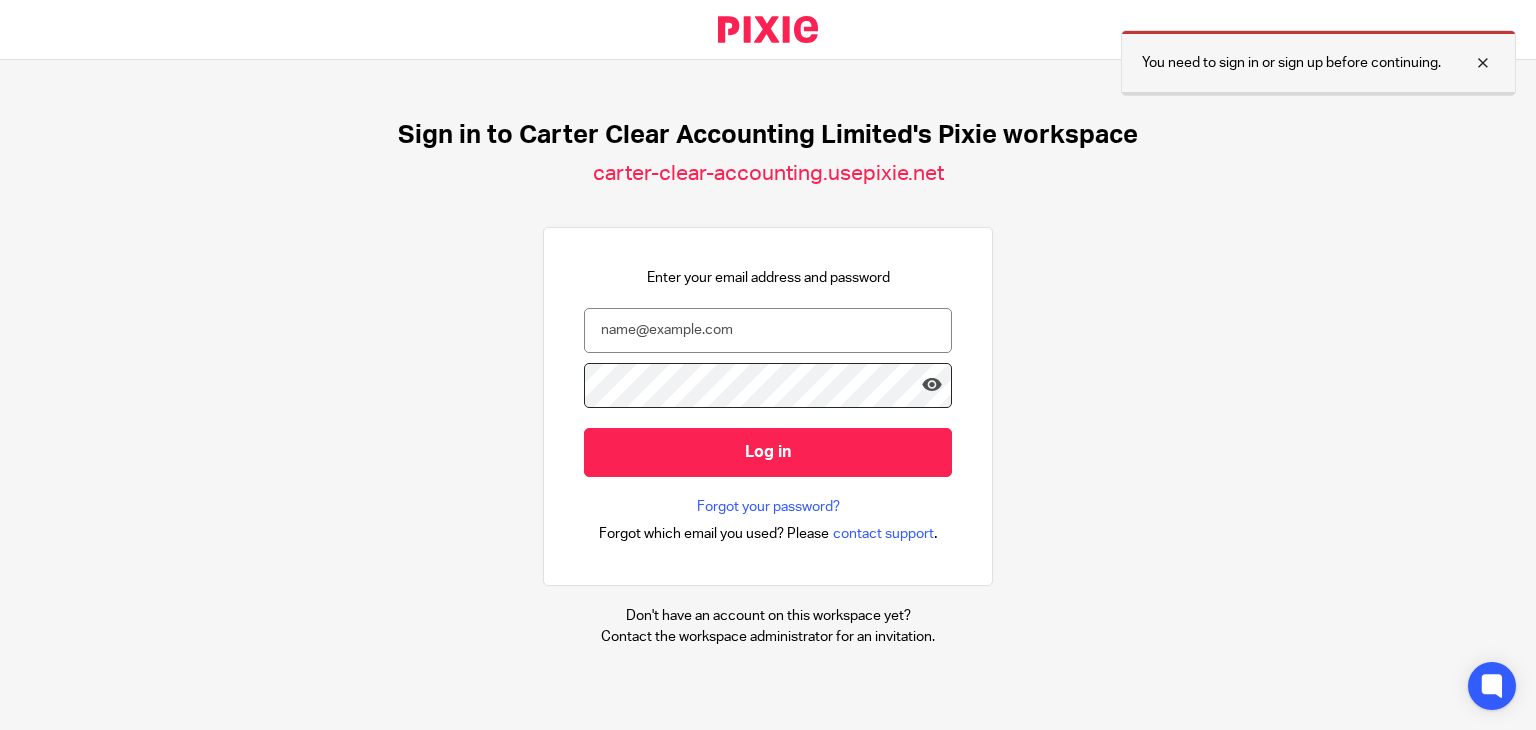 click at bounding box center [1468, 63] 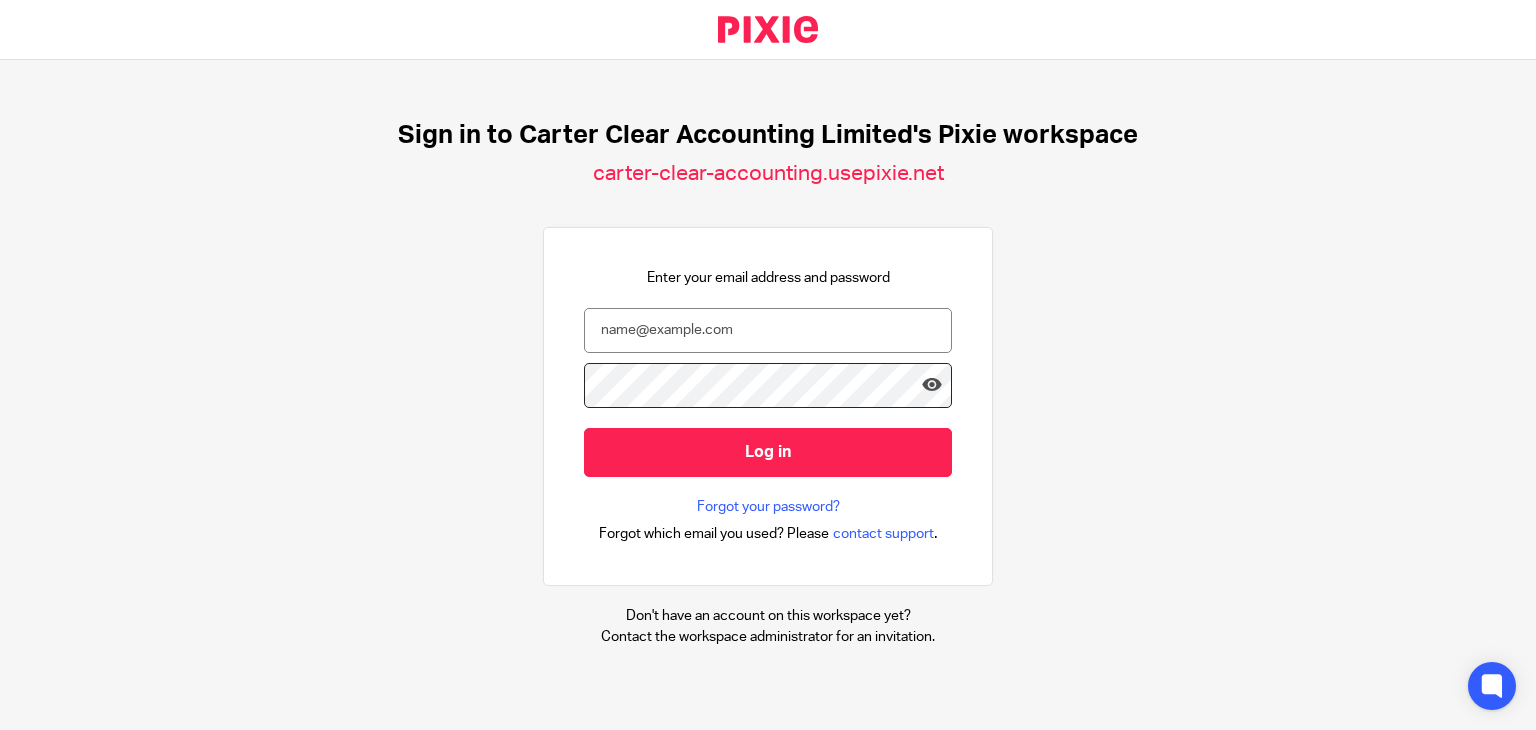 click on "Sign in to Carter Clear Accounting Limited's Pixie workspace
carter-clear-accounting.usepixie.net
Enter your email address and password
Log in
Forgot your password?
Forgot which email you used? Please
contact support .
Don't have an account on this workspace yet?
Contact the workspace administrator for an invitation." at bounding box center [768, 383] 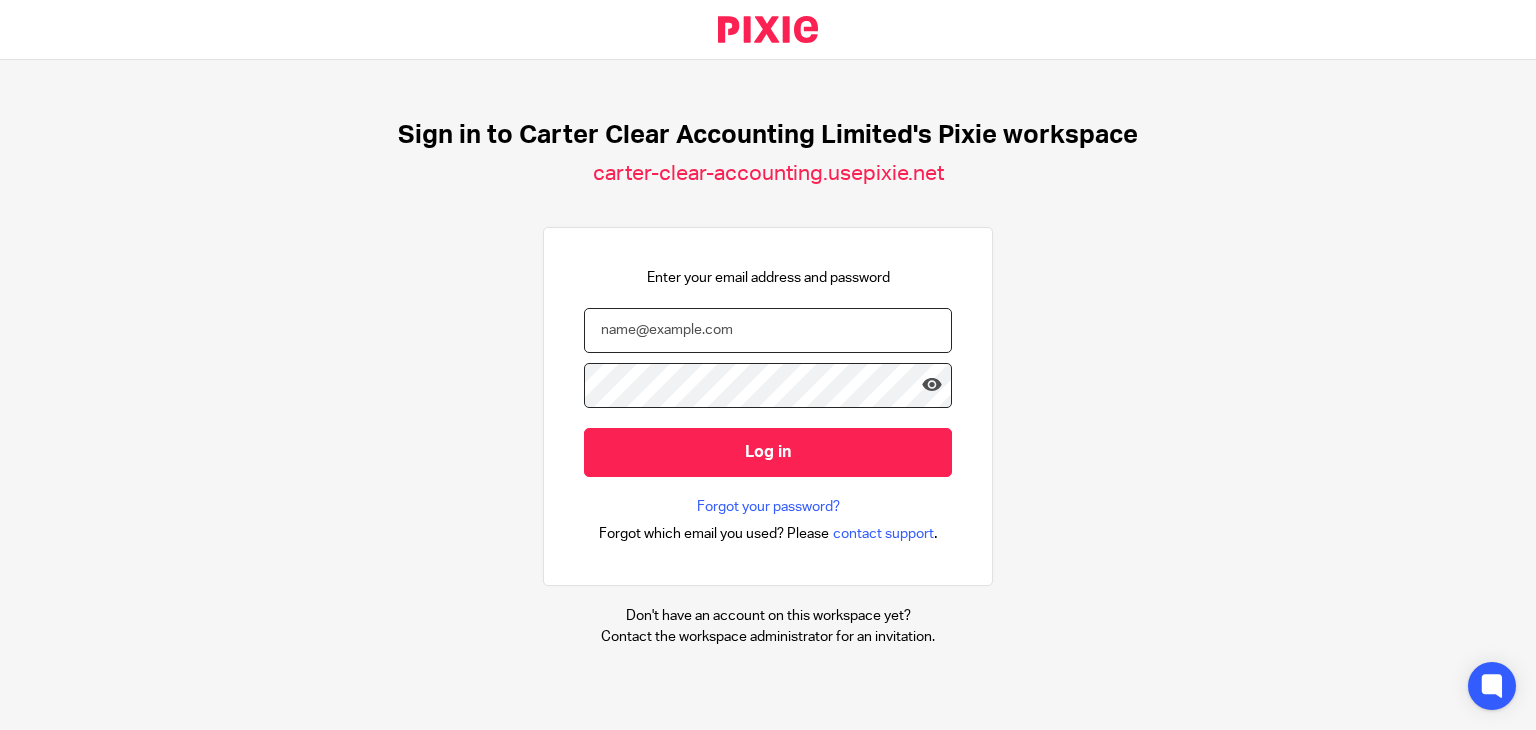 type on "[EMAIL]" 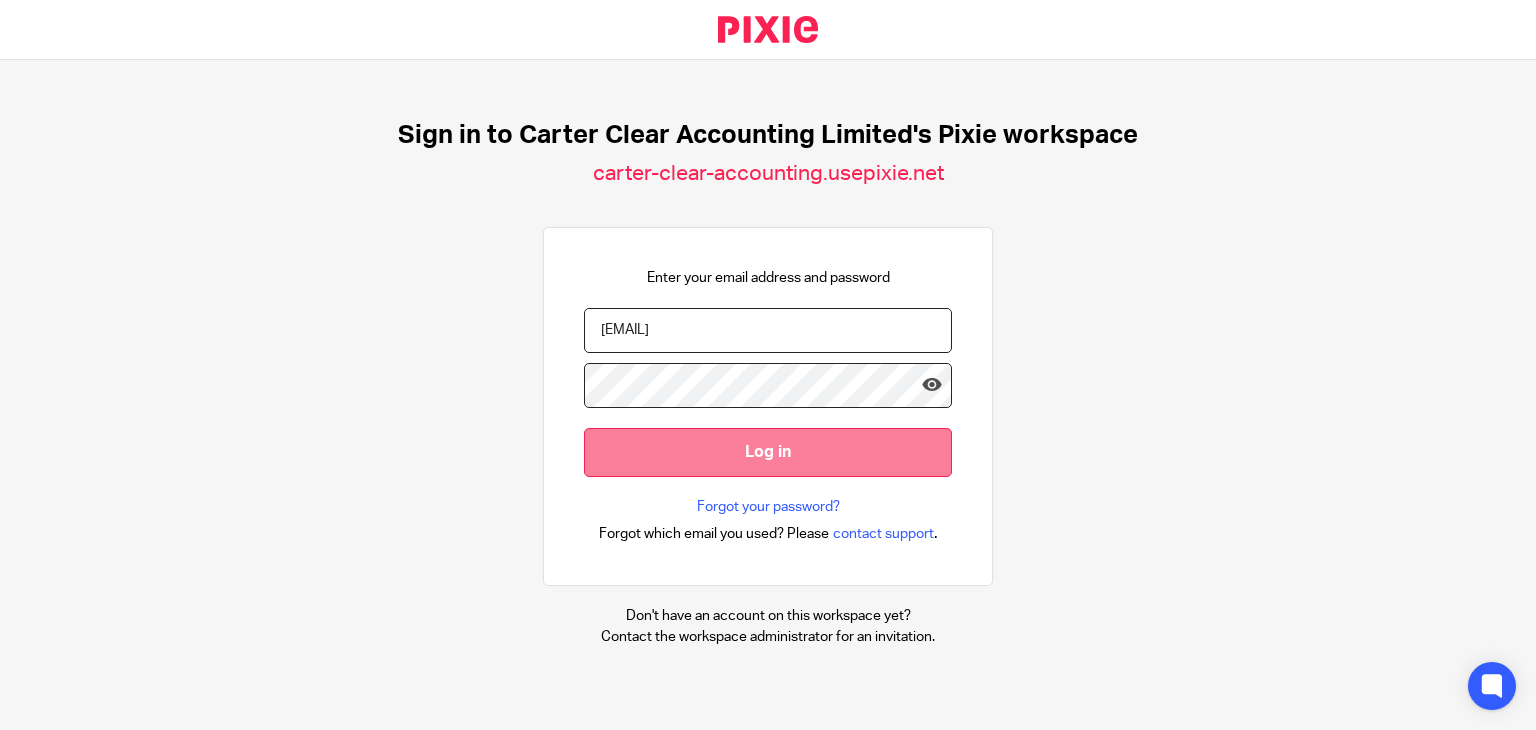 click on "Log in" at bounding box center (768, 452) 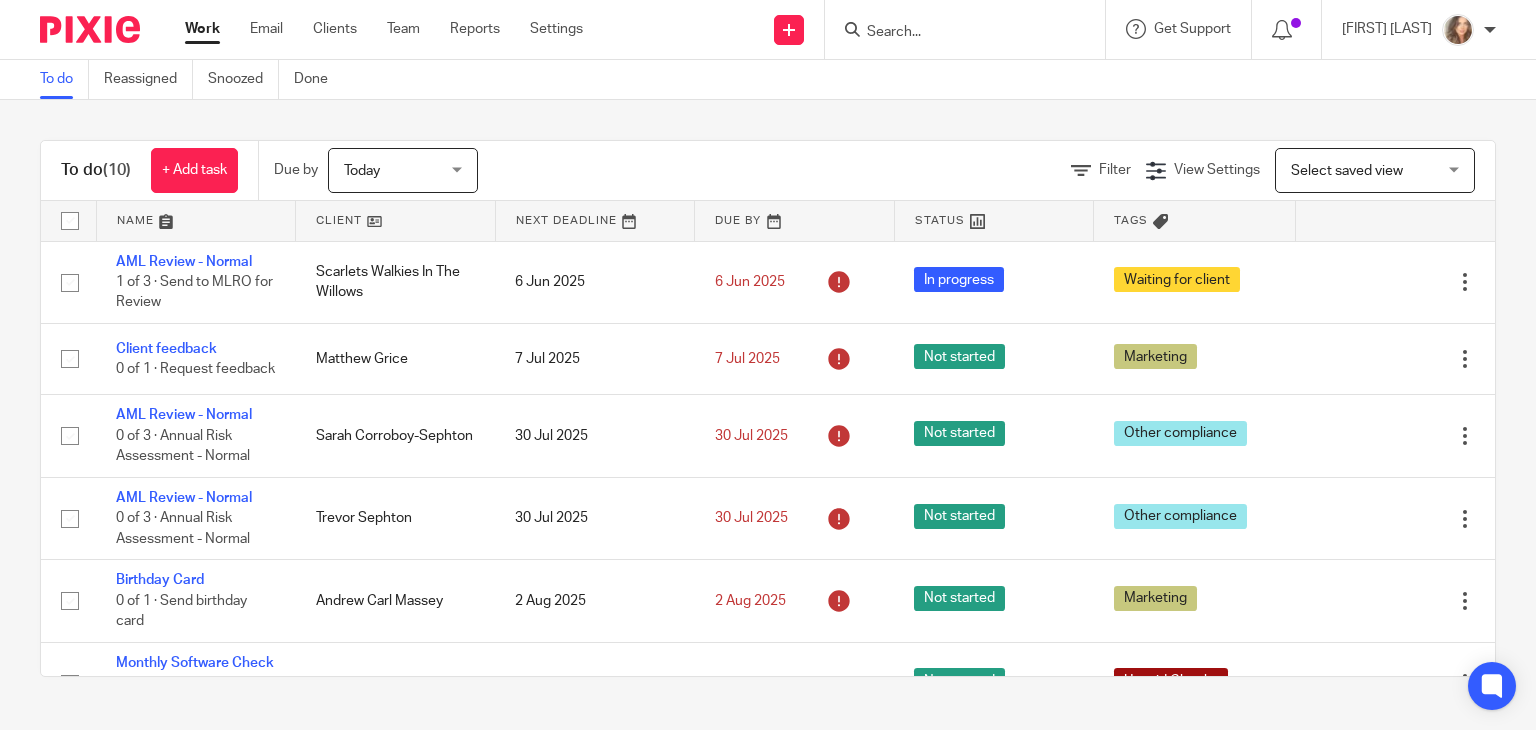 scroll, scrollTop: 0, scrollLeft: 0, axis: both 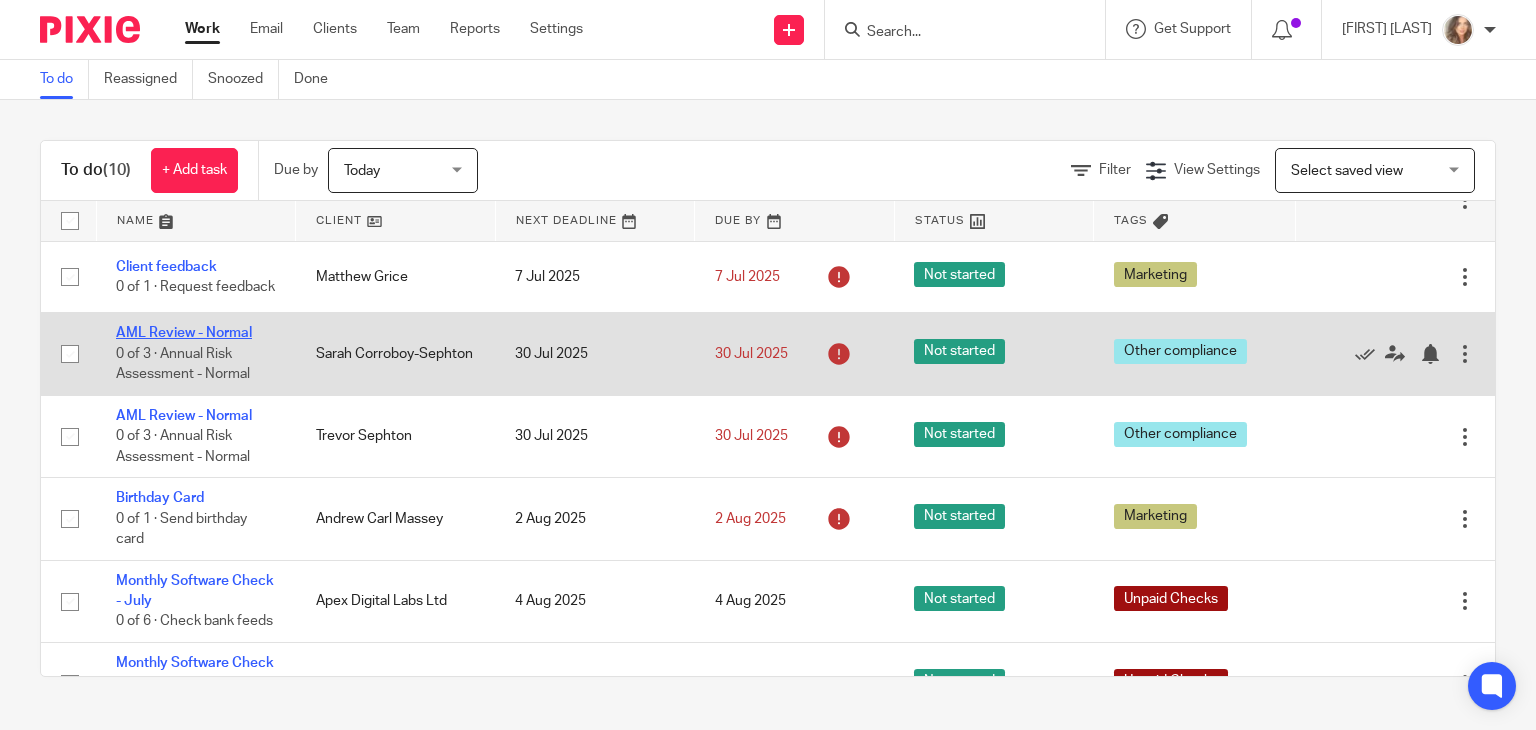 click on "AML Review - Normal" at bounding box center (184, 333) 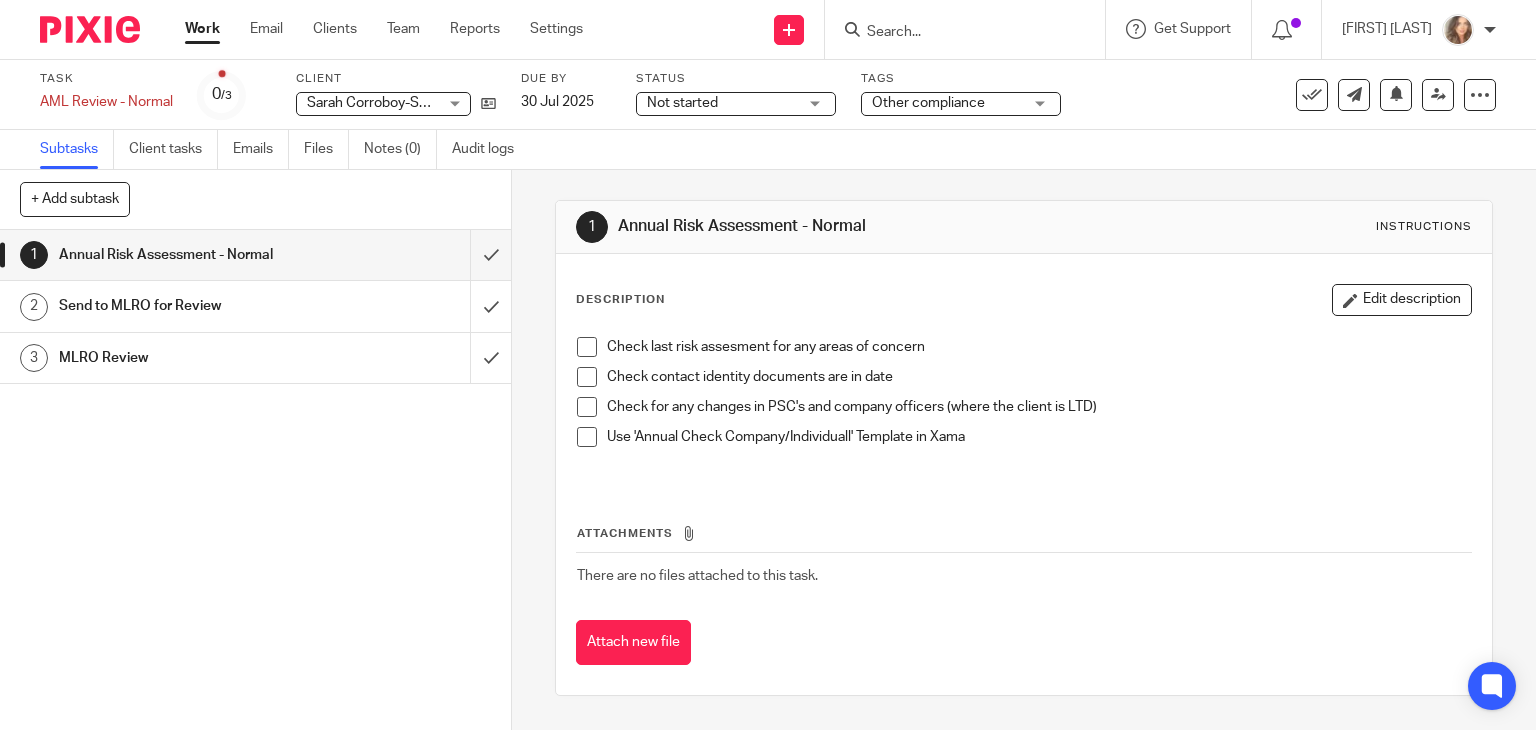 scroll, scrollTop: 0, scrollLeft: 0, axis: both 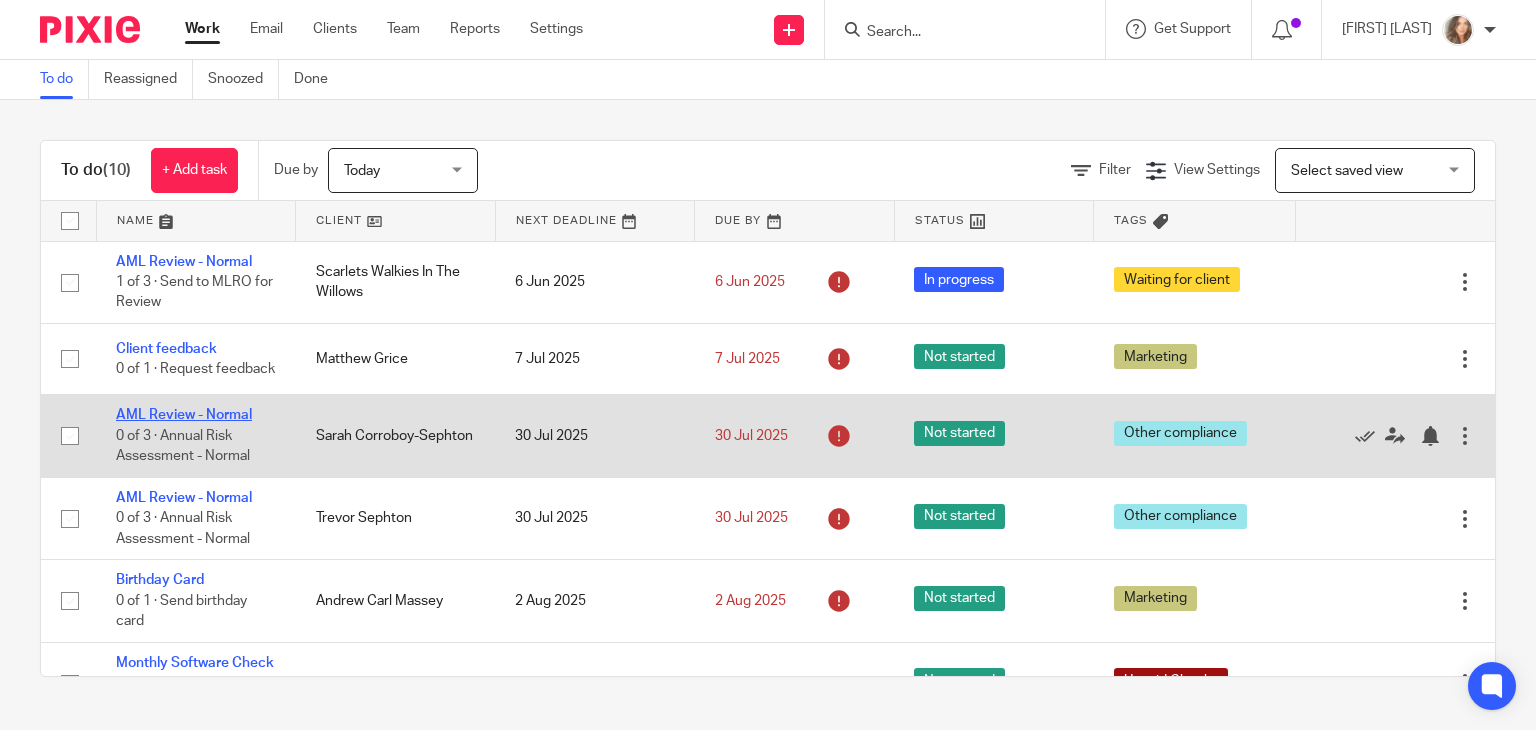 click on "AML Review - Normal" at bounding box center [184, 415] 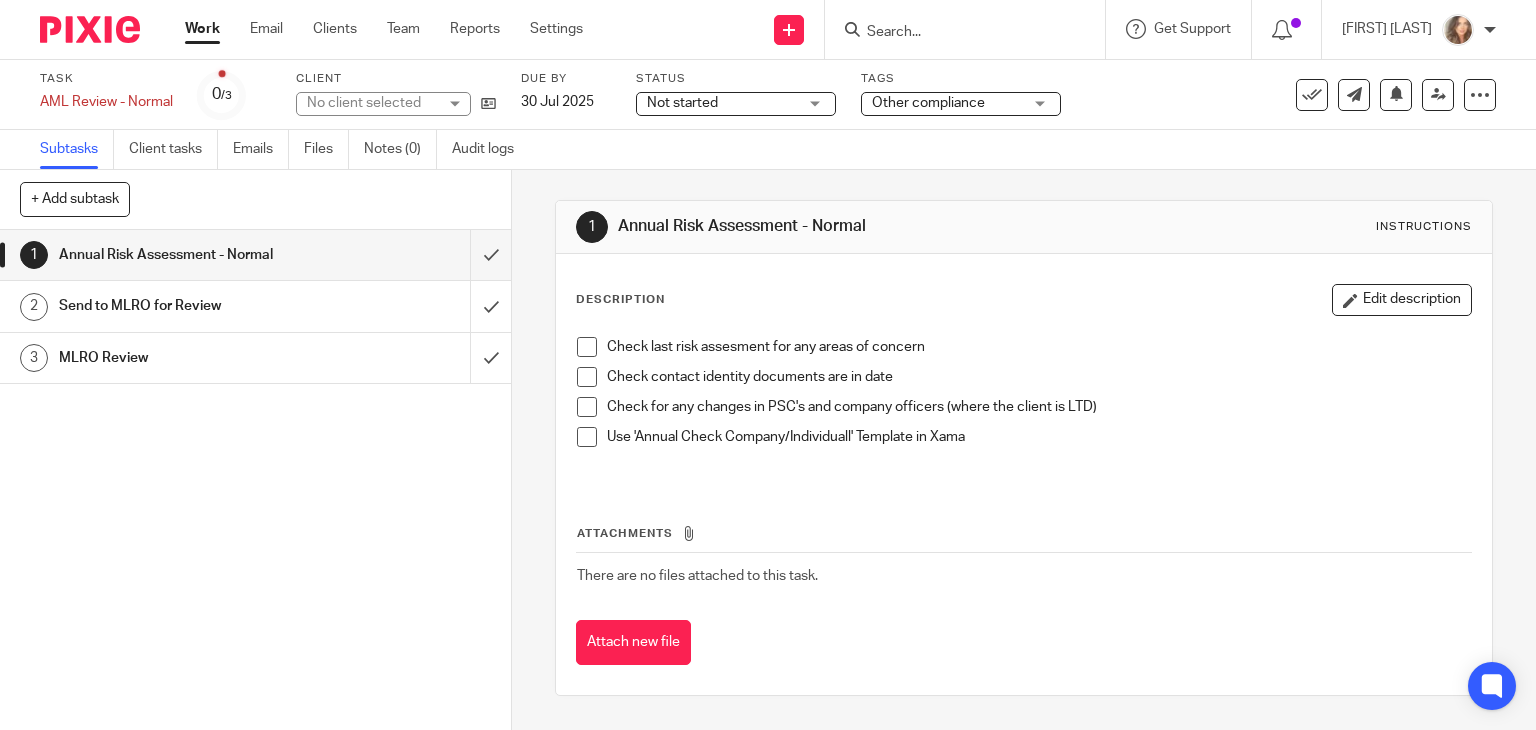 scroll, scrollTop: 0, scrollLeft: 0, axis: both 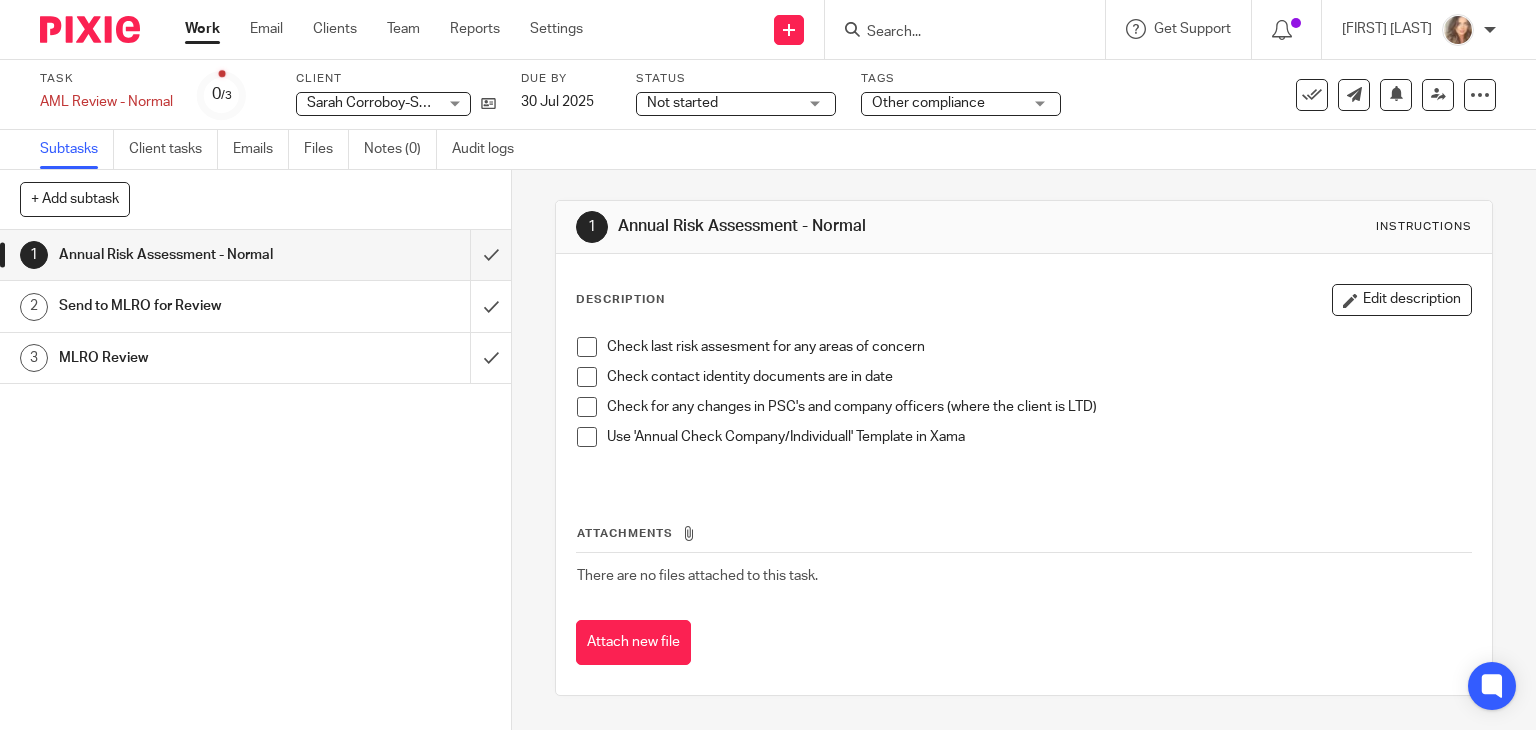 click on "Not started" at bounding box center [722, 103] 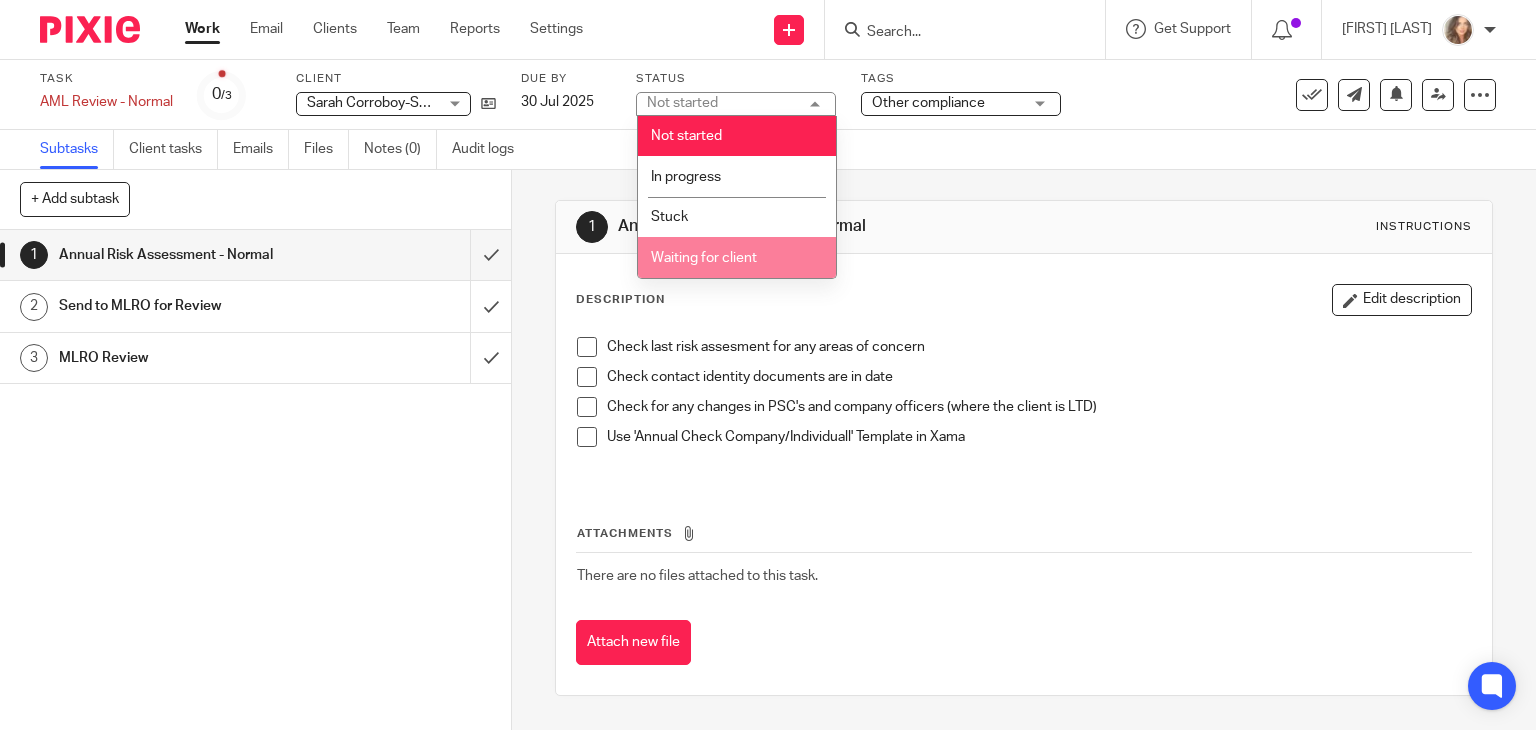 click on "Waiting for client" at bounding box center [704, 258] 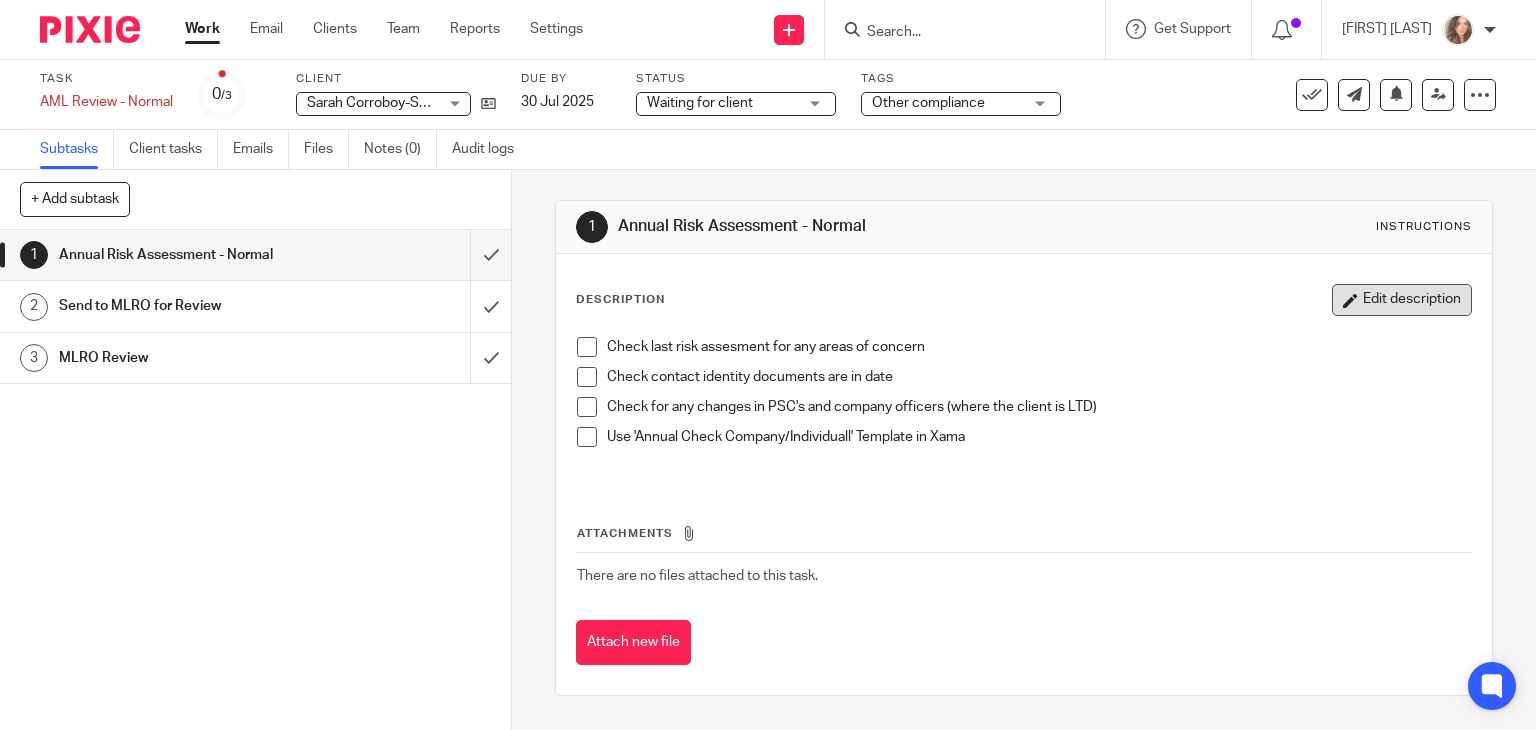 click on "Edit description" at bounding box center [1402, 300] 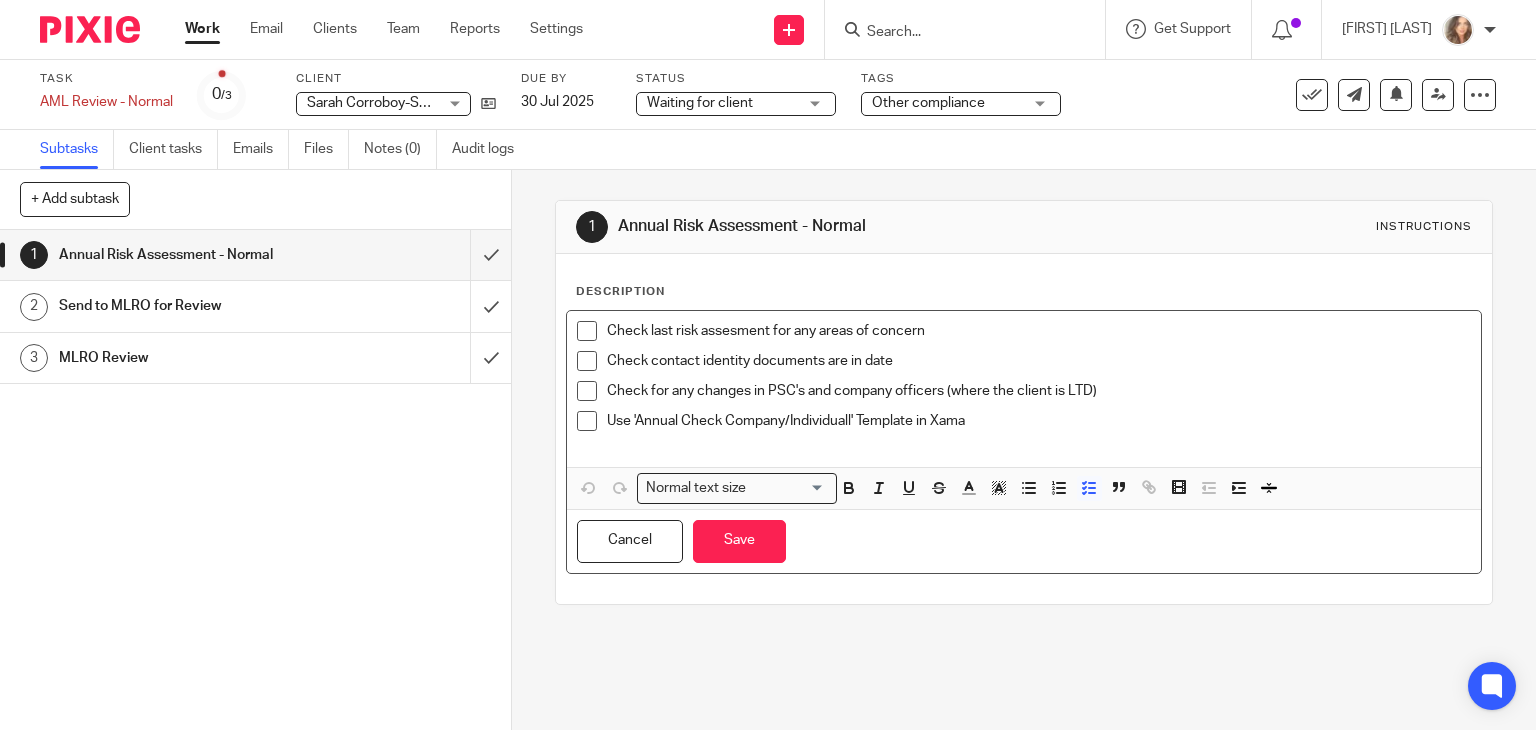click on "Check last risk assesment for any areas of concern" at bounding box center [1039, 331] 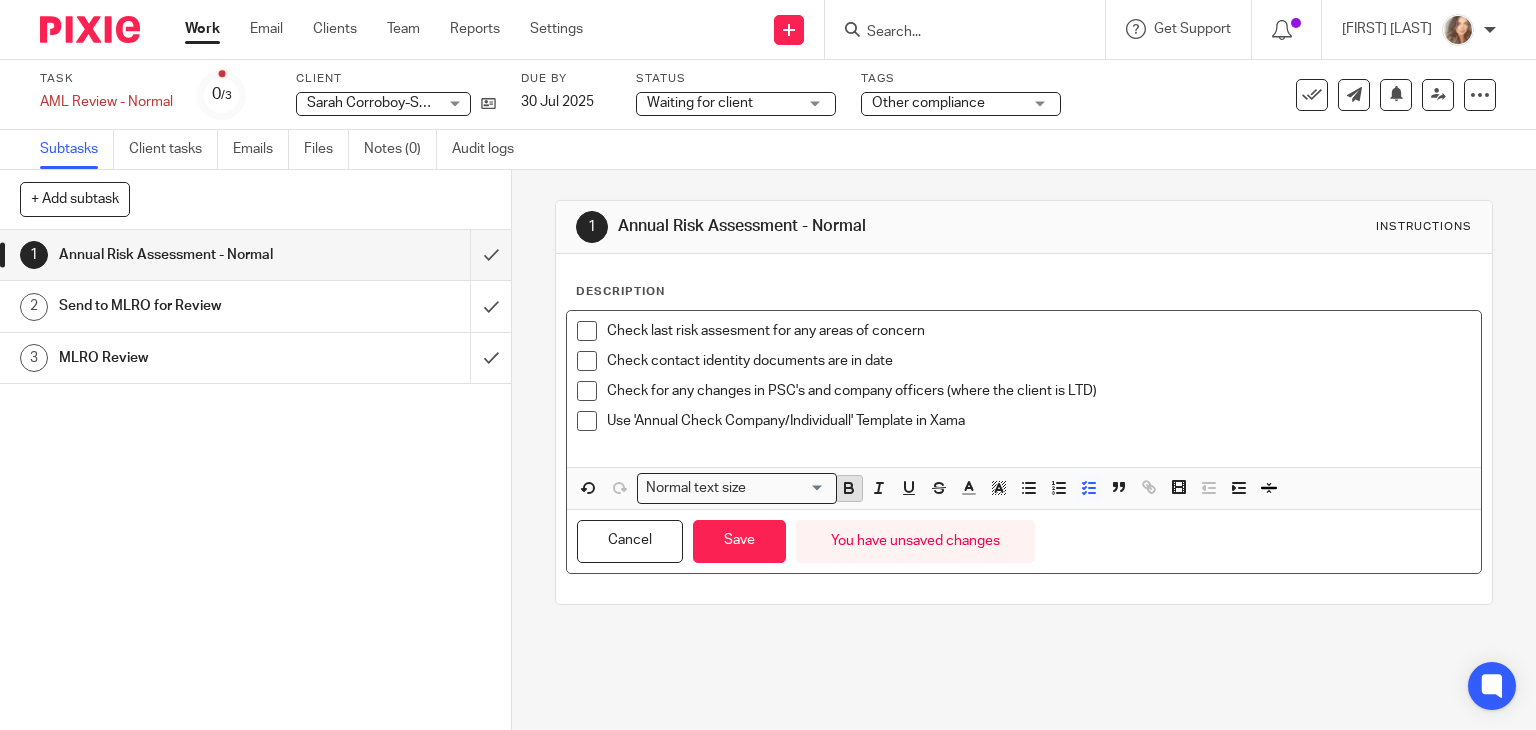 click 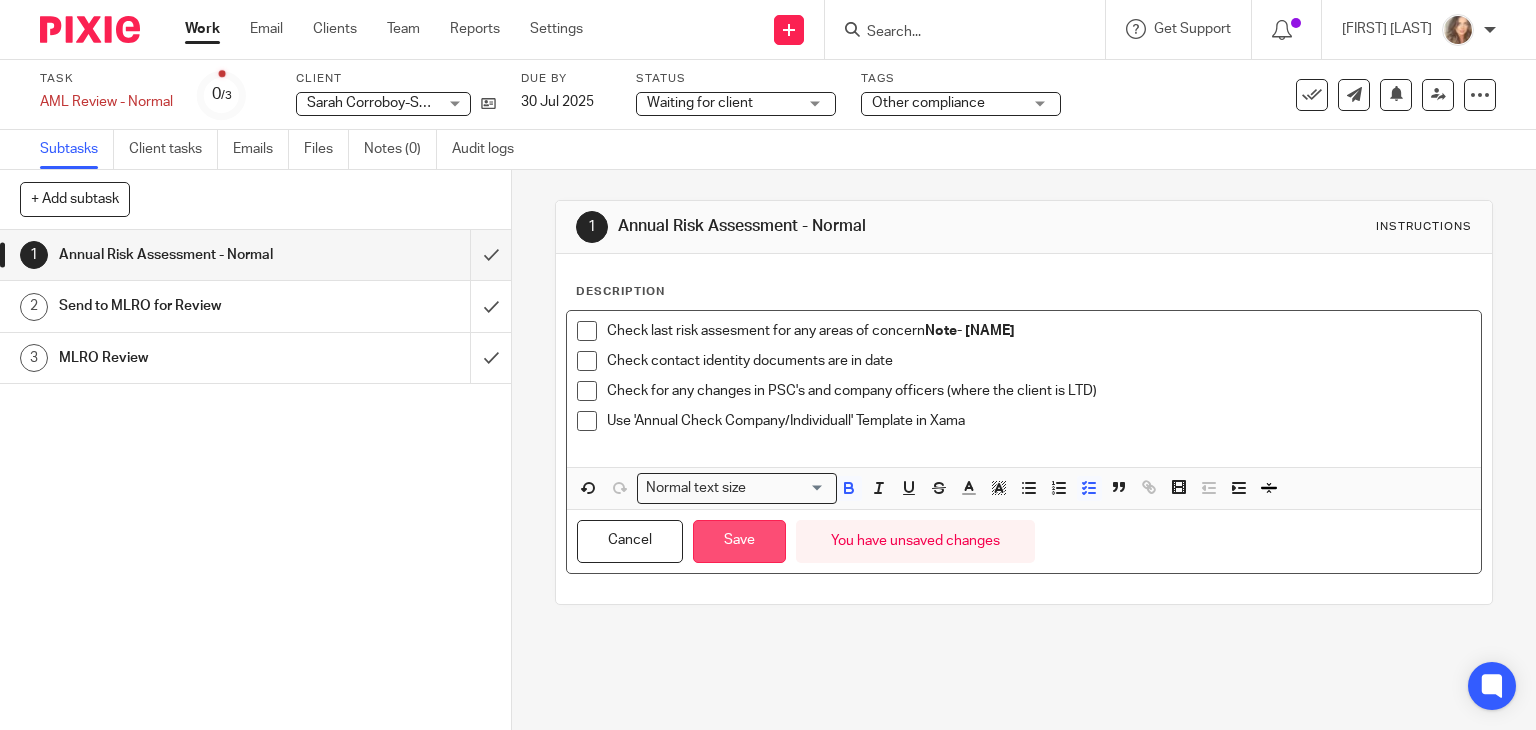 click on "Save" at bounding box center (739, 541) 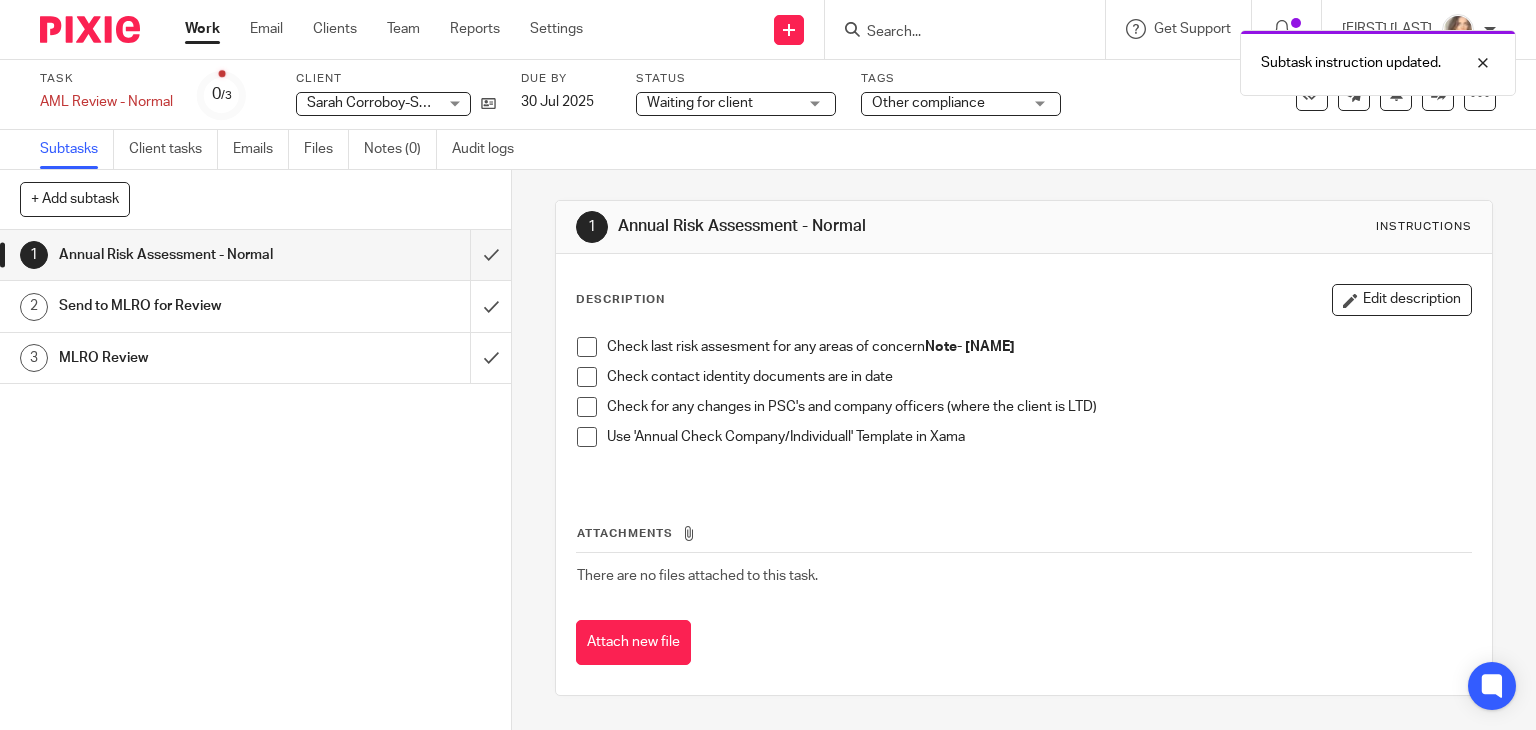 click on "Work" at bounding box center (202, 29) 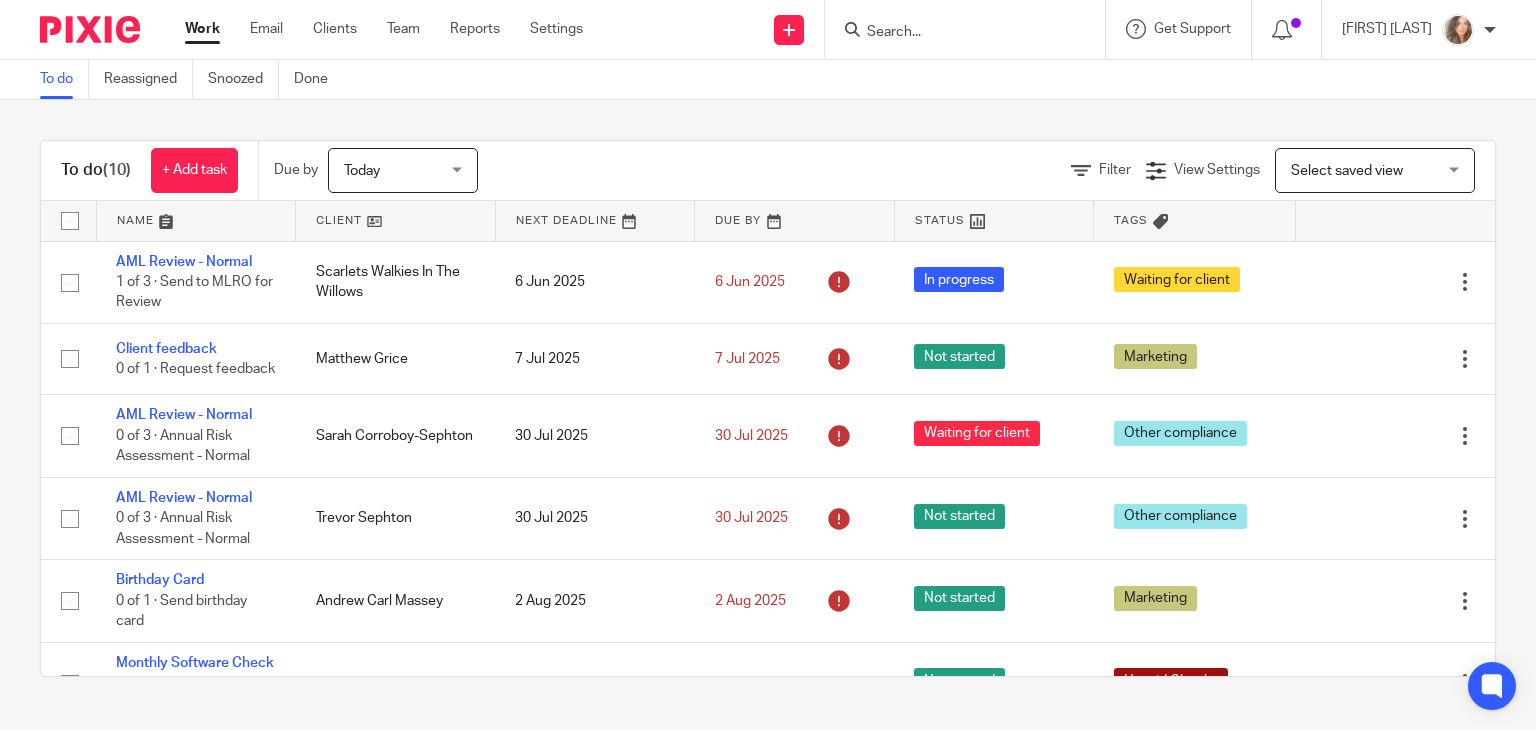 scroll, scrollTop: 0, scrollLeft: 0, axis: both 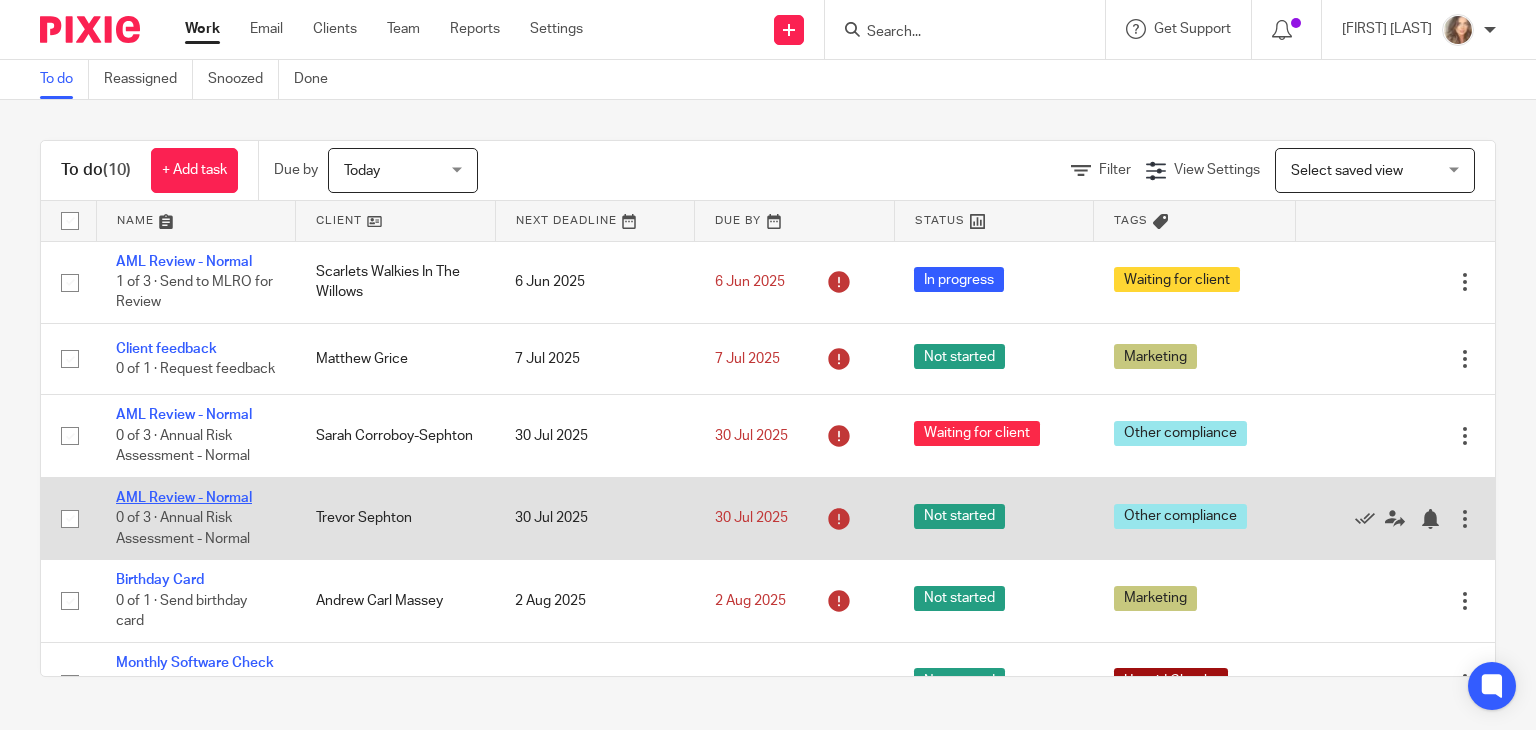 click on "AML Review - Normal" at bounding box center (184, 498) 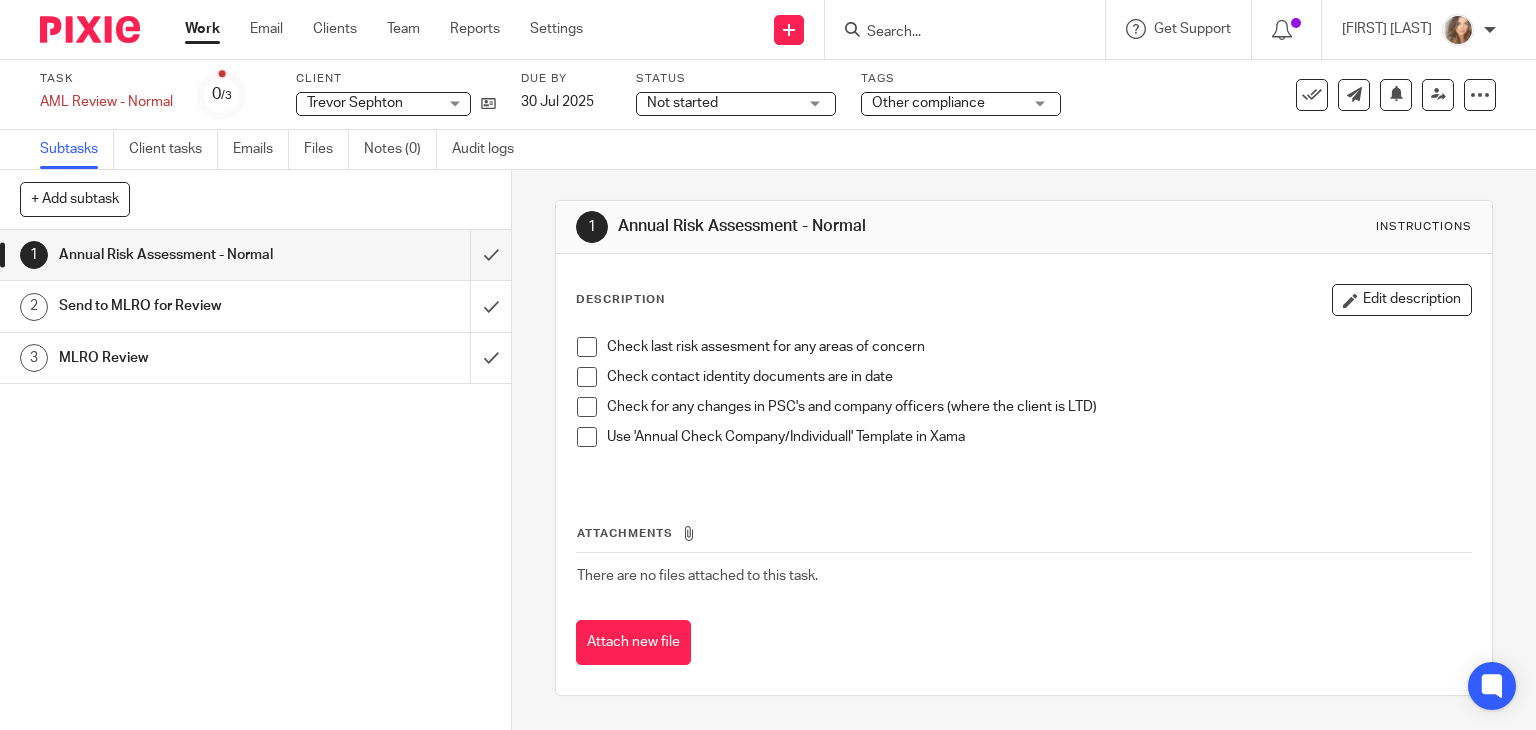 scroll, scrollTop: 0, scrollLeft: 0, axis: both 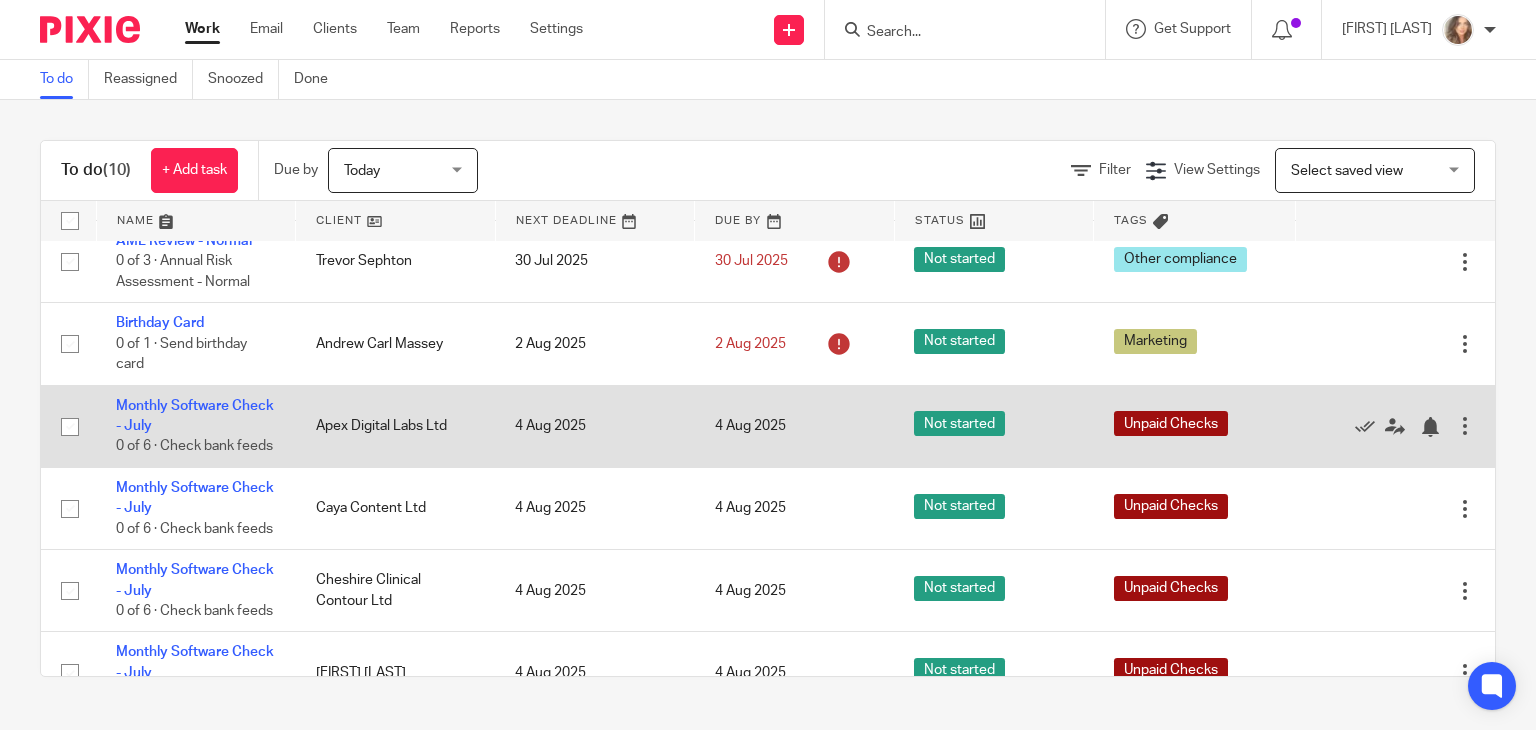 click on "Monthly Software Check - July
0
of
6 ·
Check bank feeds" at bounding box center [196, 426] 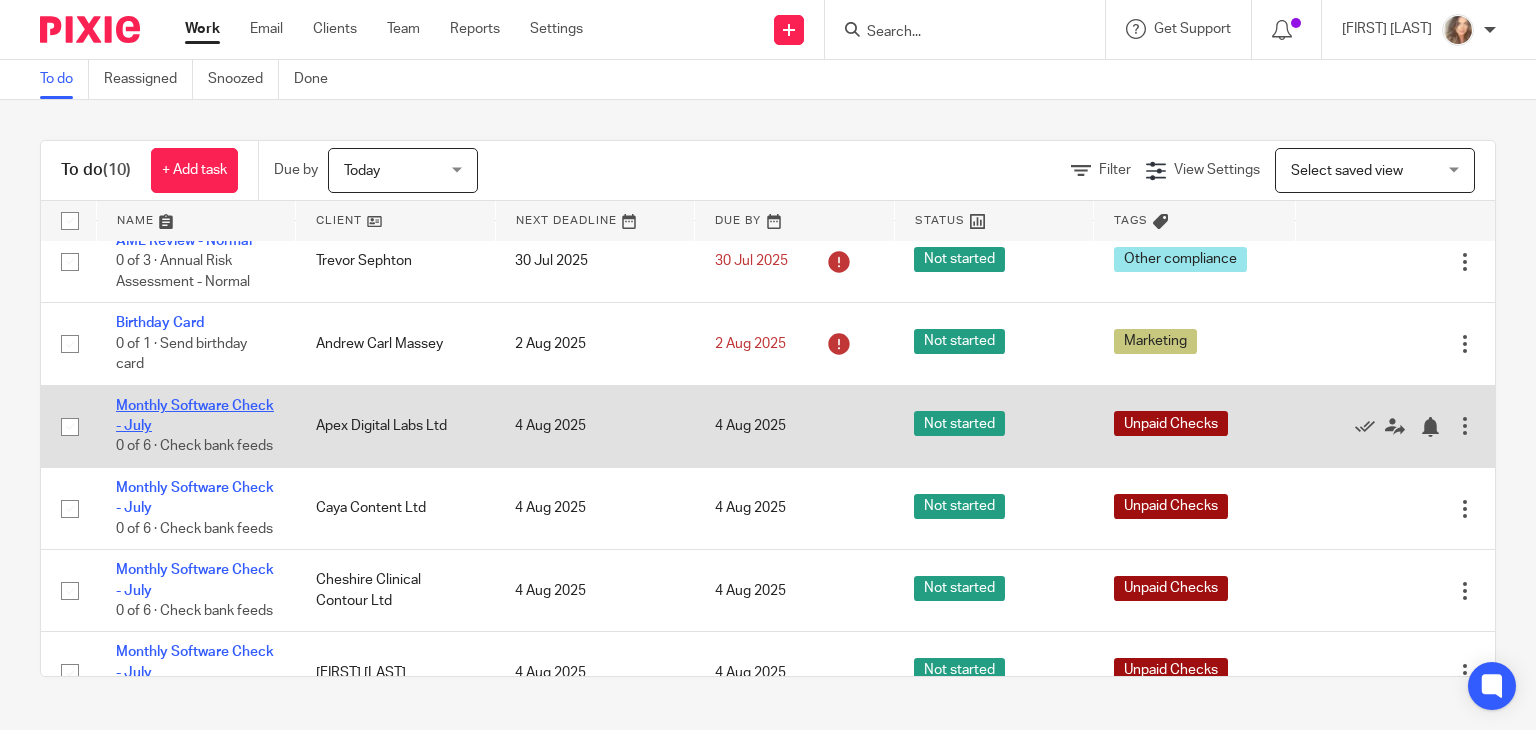 click on "Monthly Software Check - July" at bounding box center (195, 416) 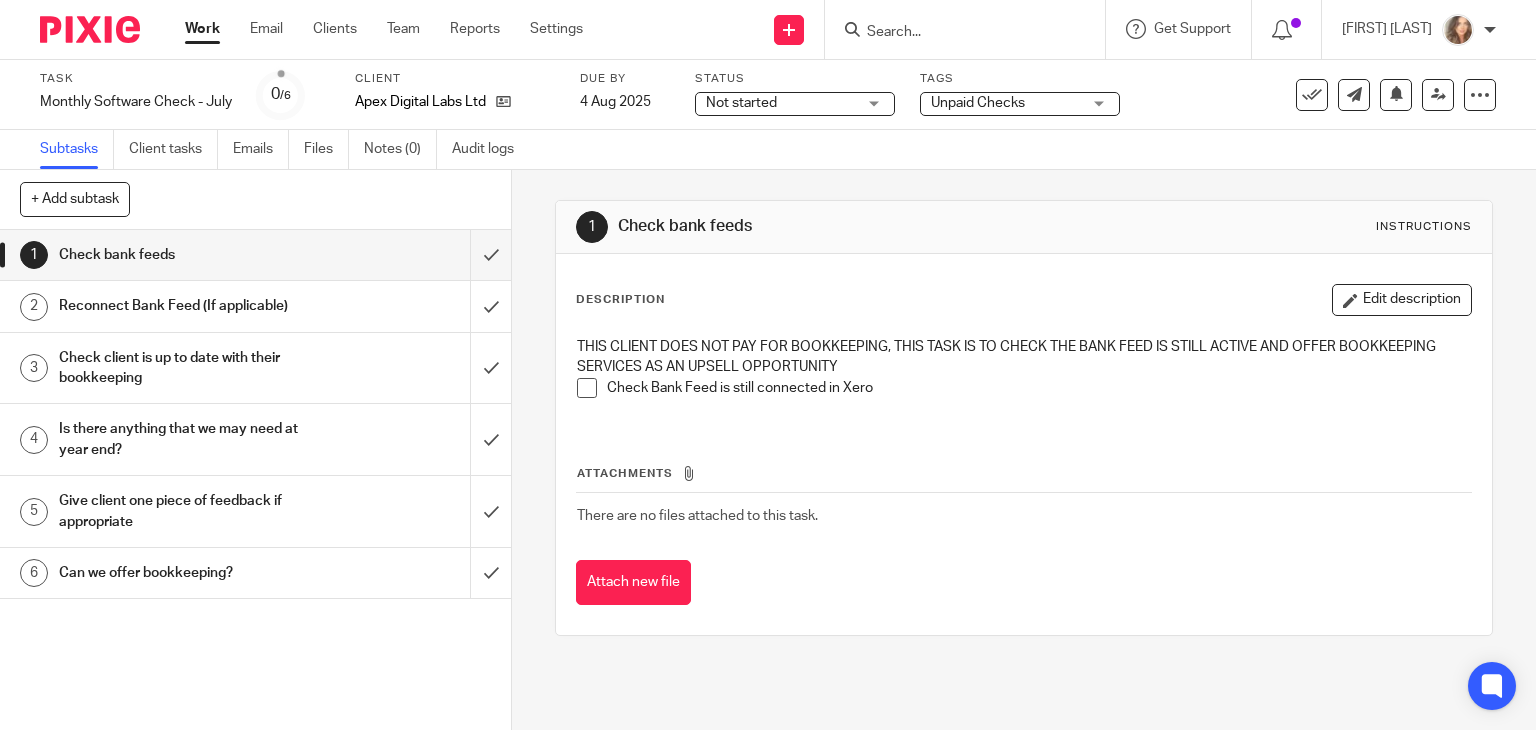 scroll, scrollTop: 0, scrollLeft: 0, axis: both 